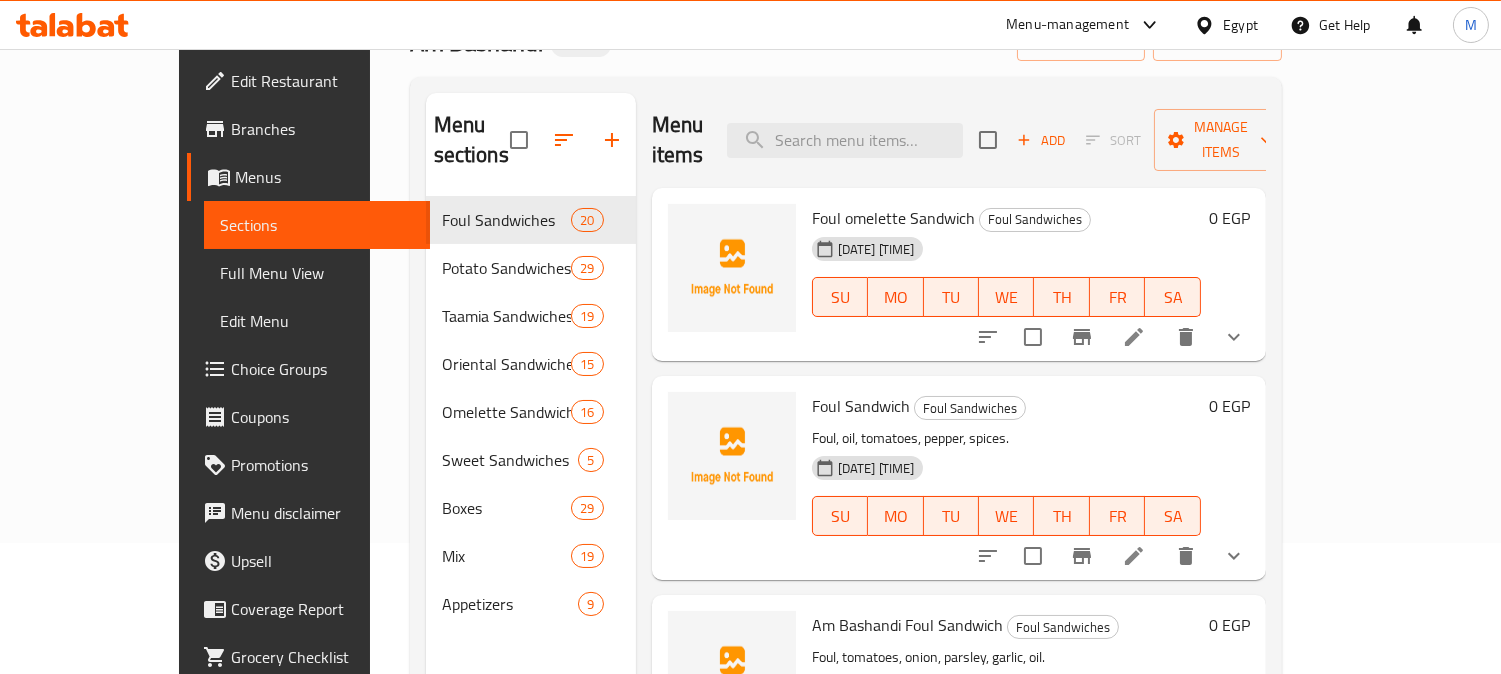 scroll, scrollTop: 168, scrollLeft: 0, axis: vertical 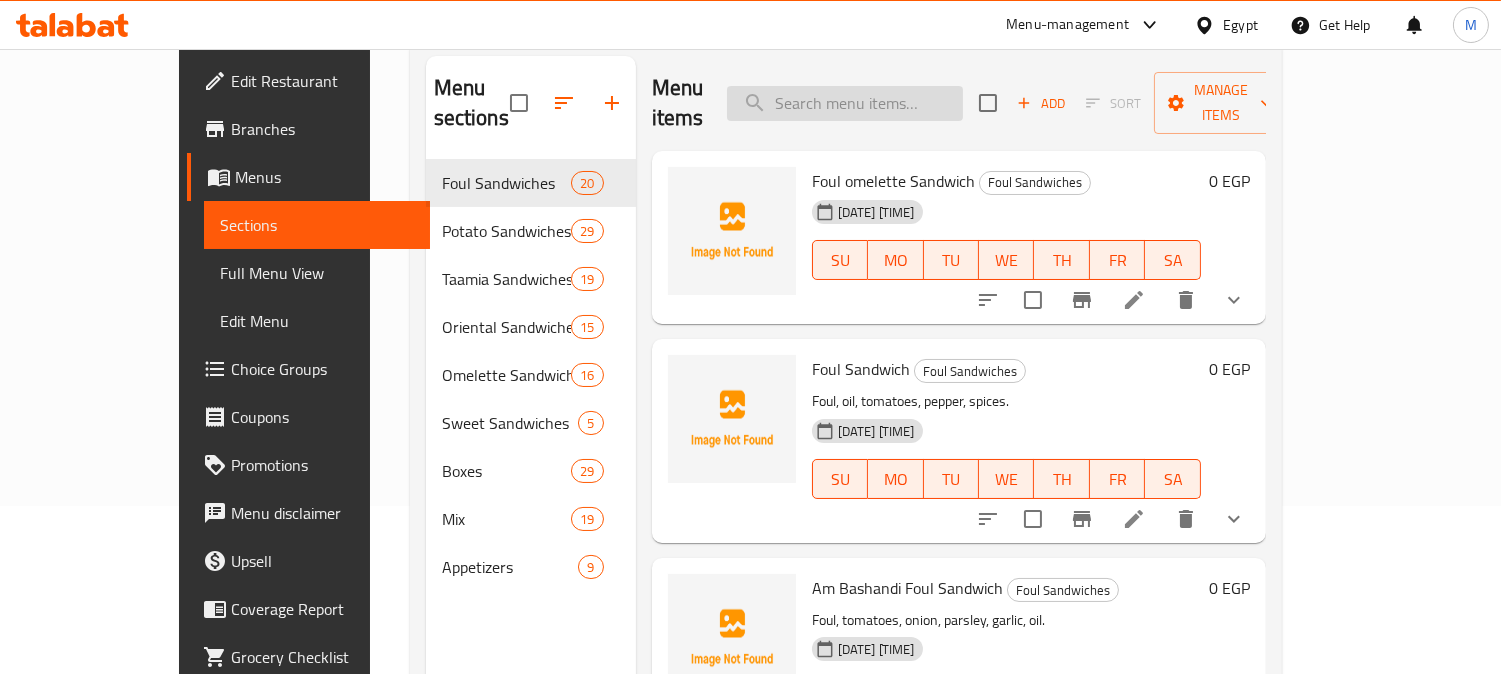 click at bounding box center [845, 103] 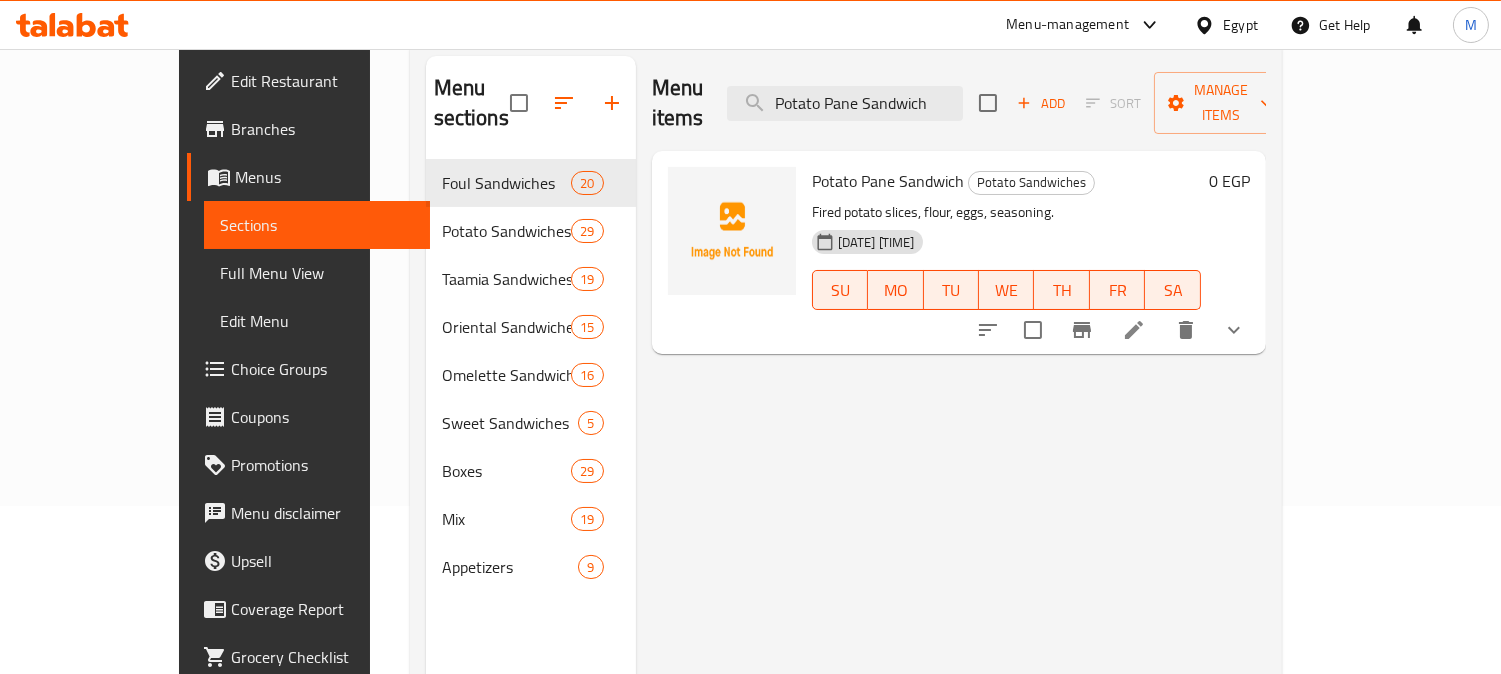 type on "Potato Pane Sandwich" 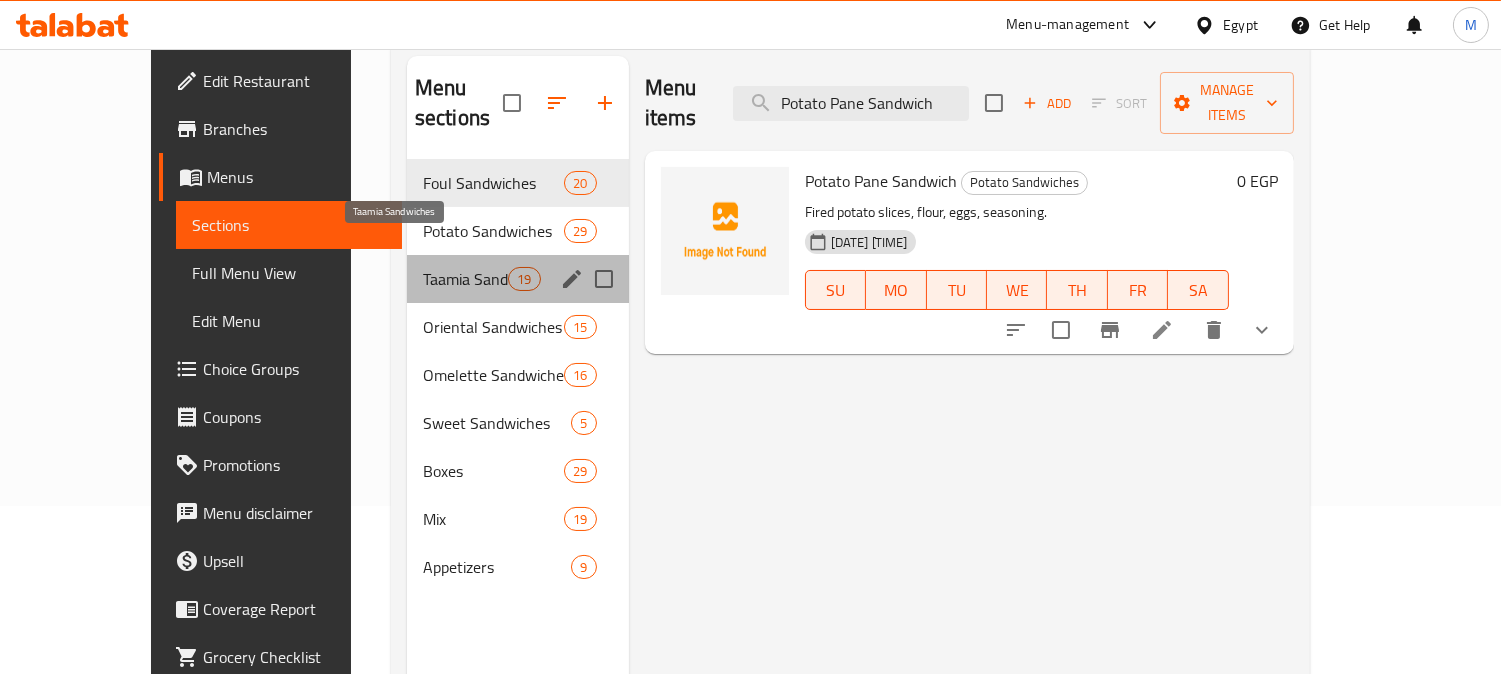 click on "Taamia Sandwiches" at bounding box center (465, 279) 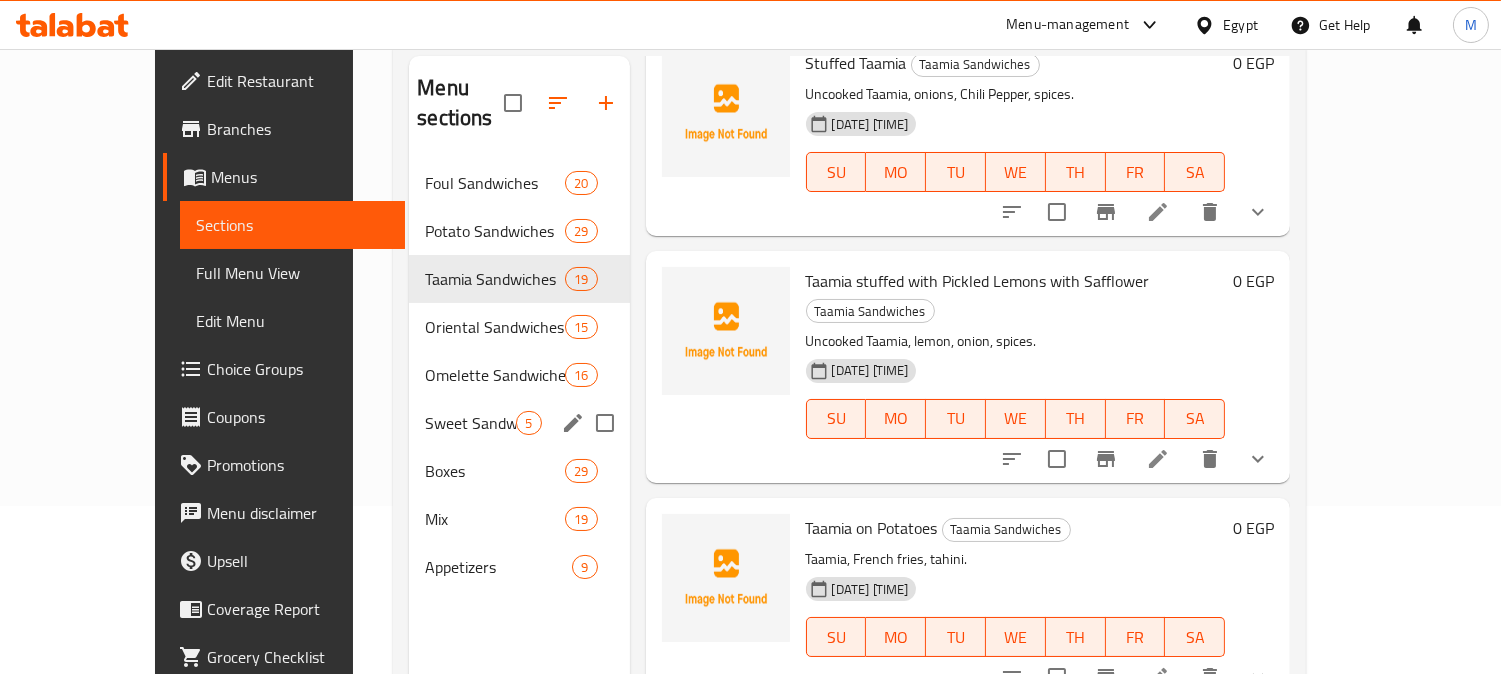 scroll, scrollTop: 888, scrollLeft: 0, axis: vertical 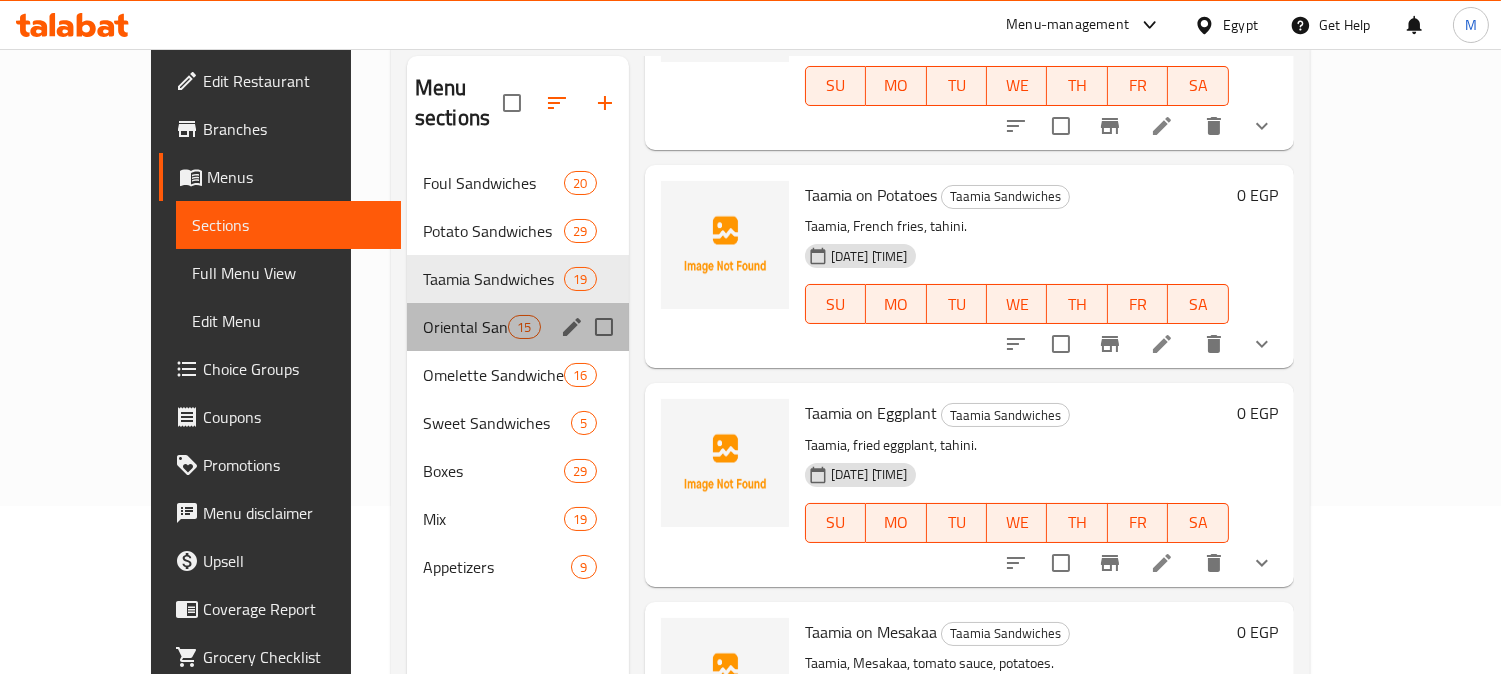 click on "Oriental Sandwiches 15" at bounding box center [518, 327] 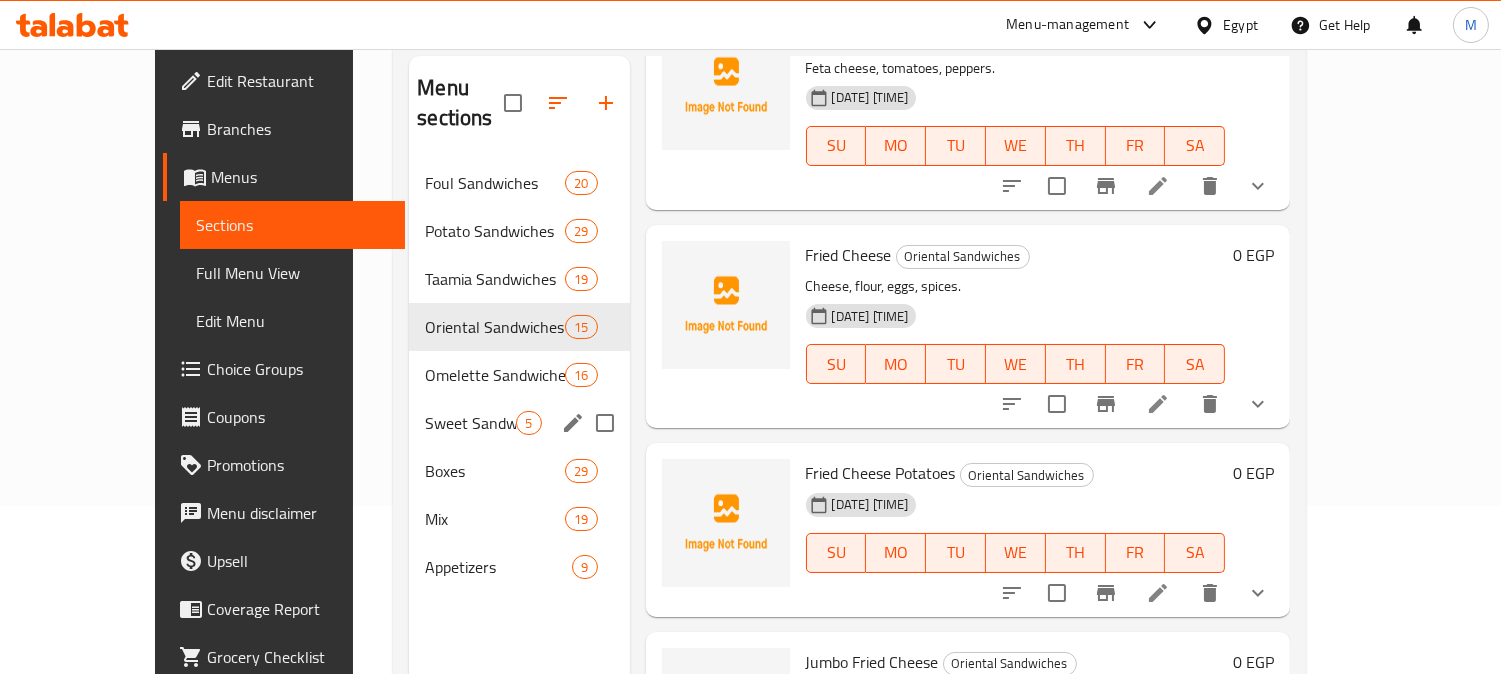 scroll, scrollTop: 2444, scrollLeft: 0, axis: vertical 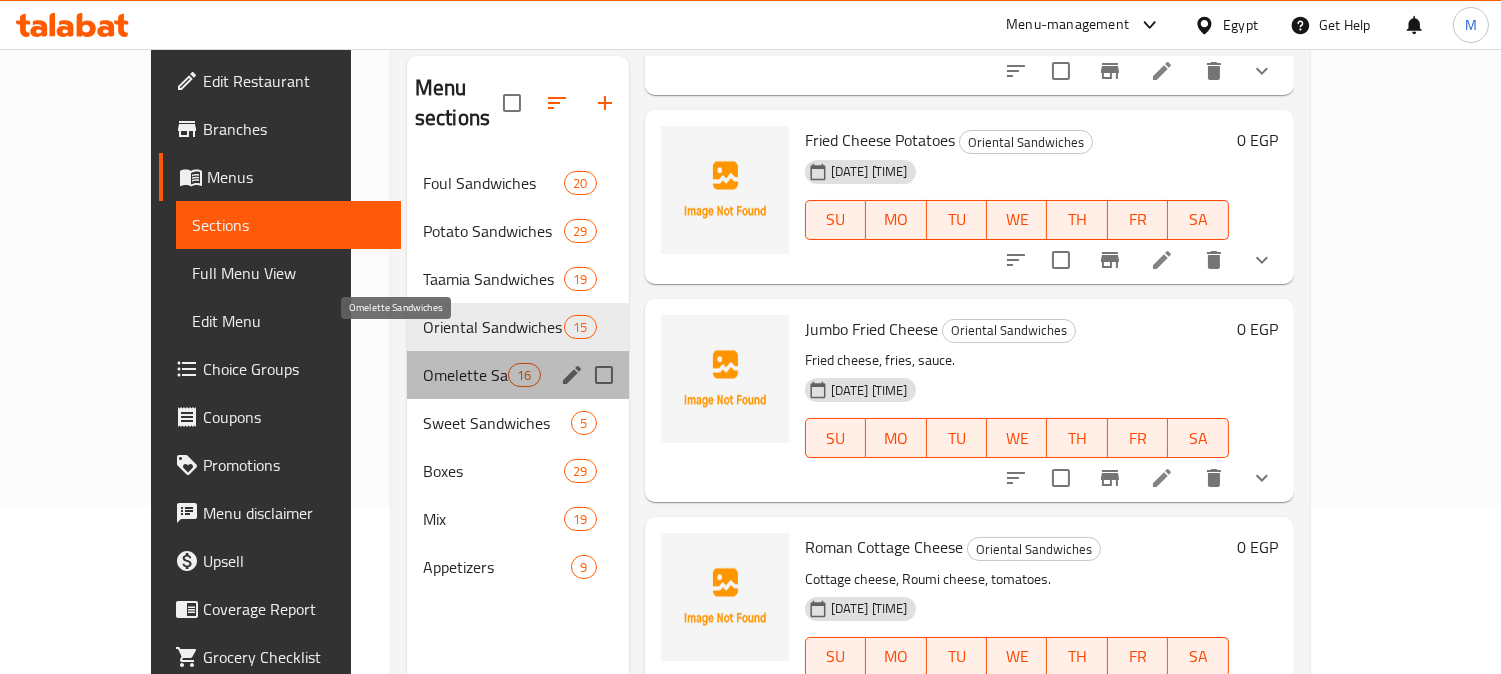 click on "Omelette Sandwiches" at bounding box center (465, 375) 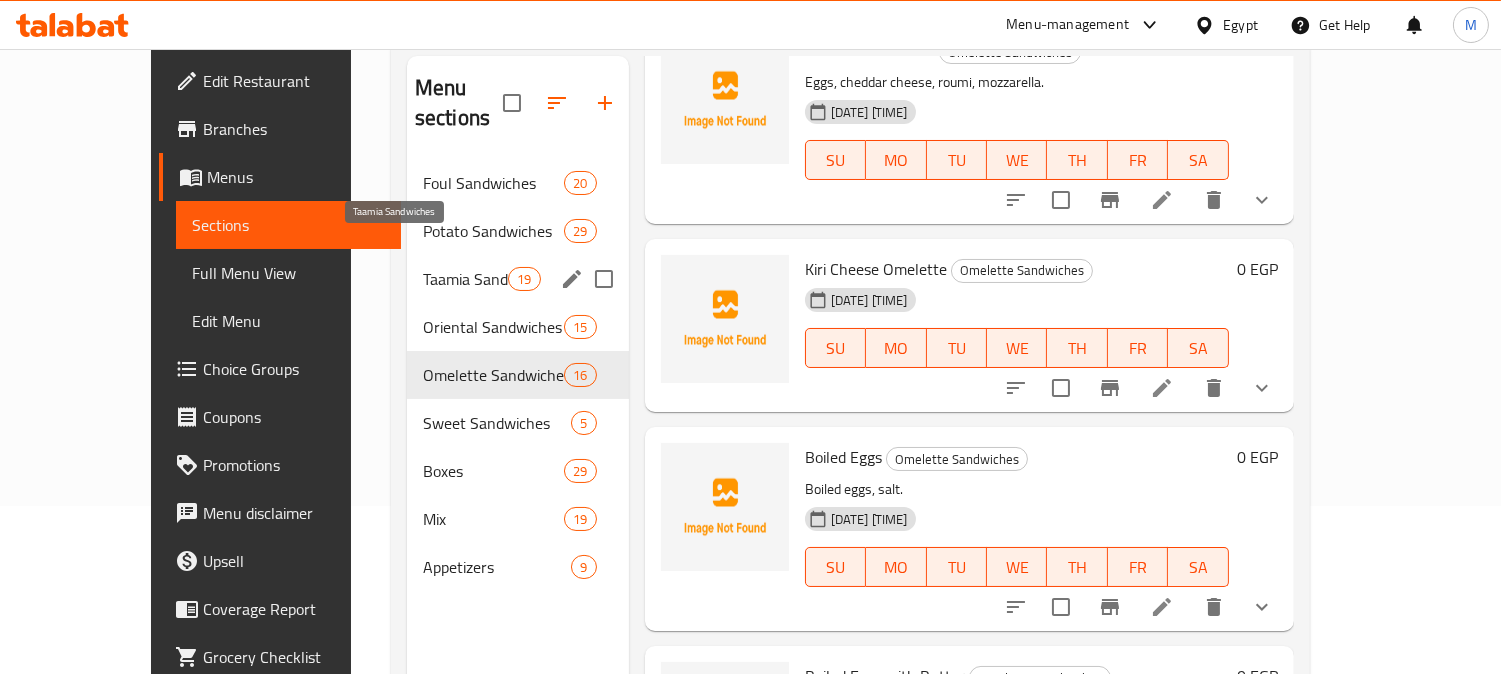 click on "Taamia Sandwiches" at bounding box center [465, 279] 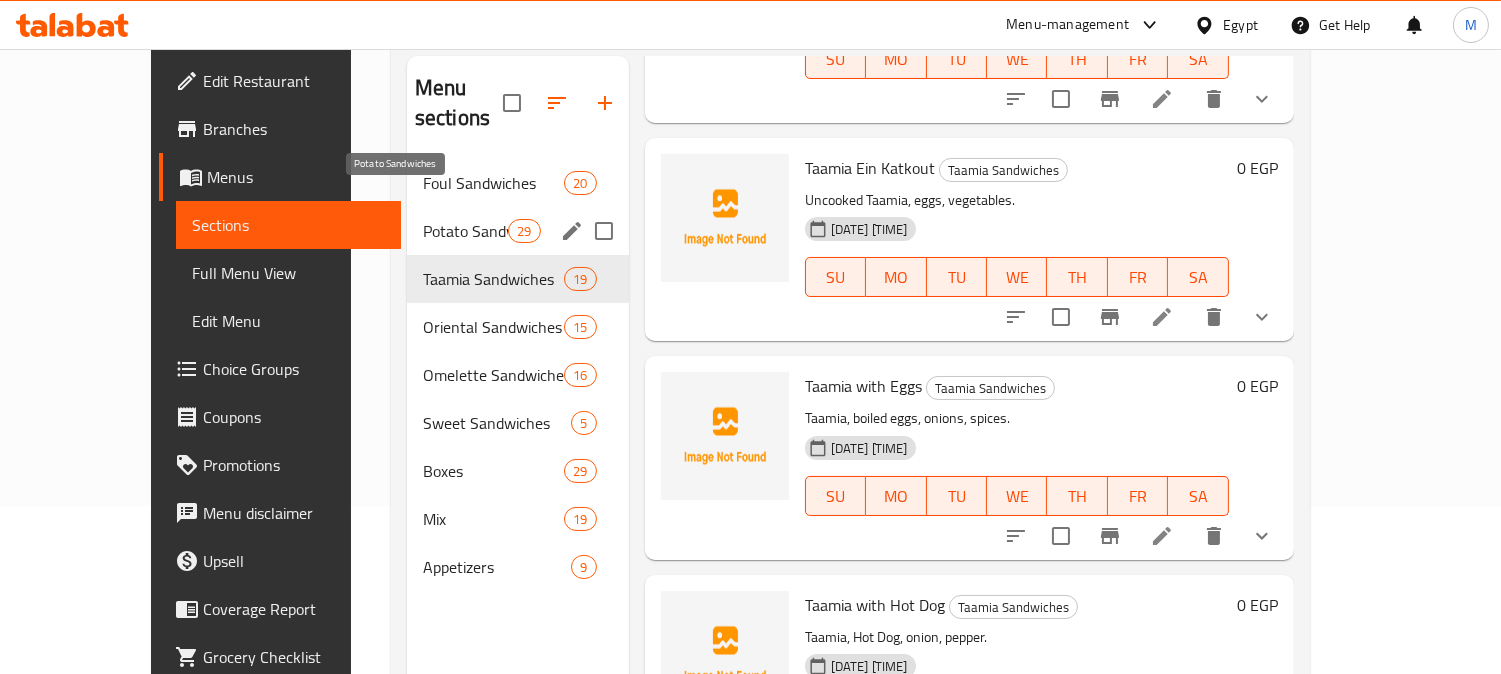click on "Potato Sandwiches" at bounding box center (465, 231) 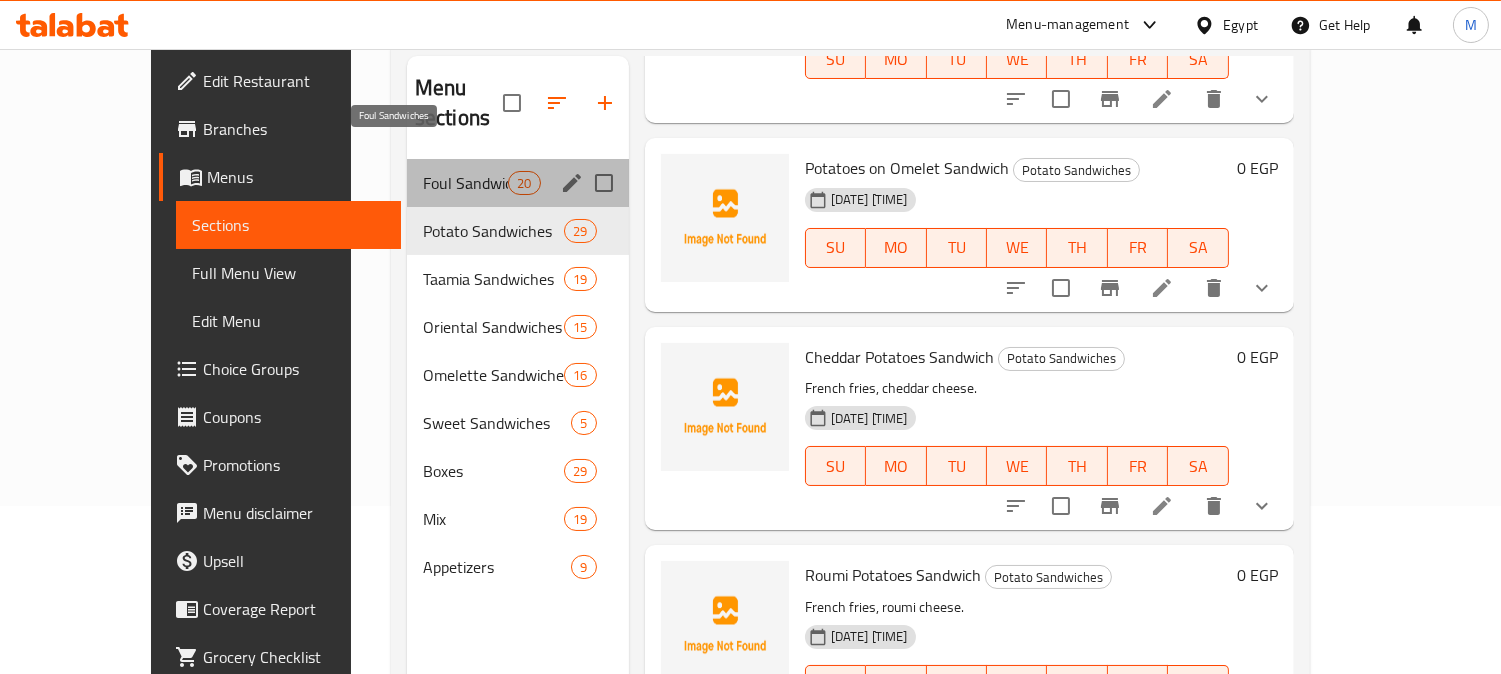 click on "Foul Sandwiches" at bounding box center (465, 183) 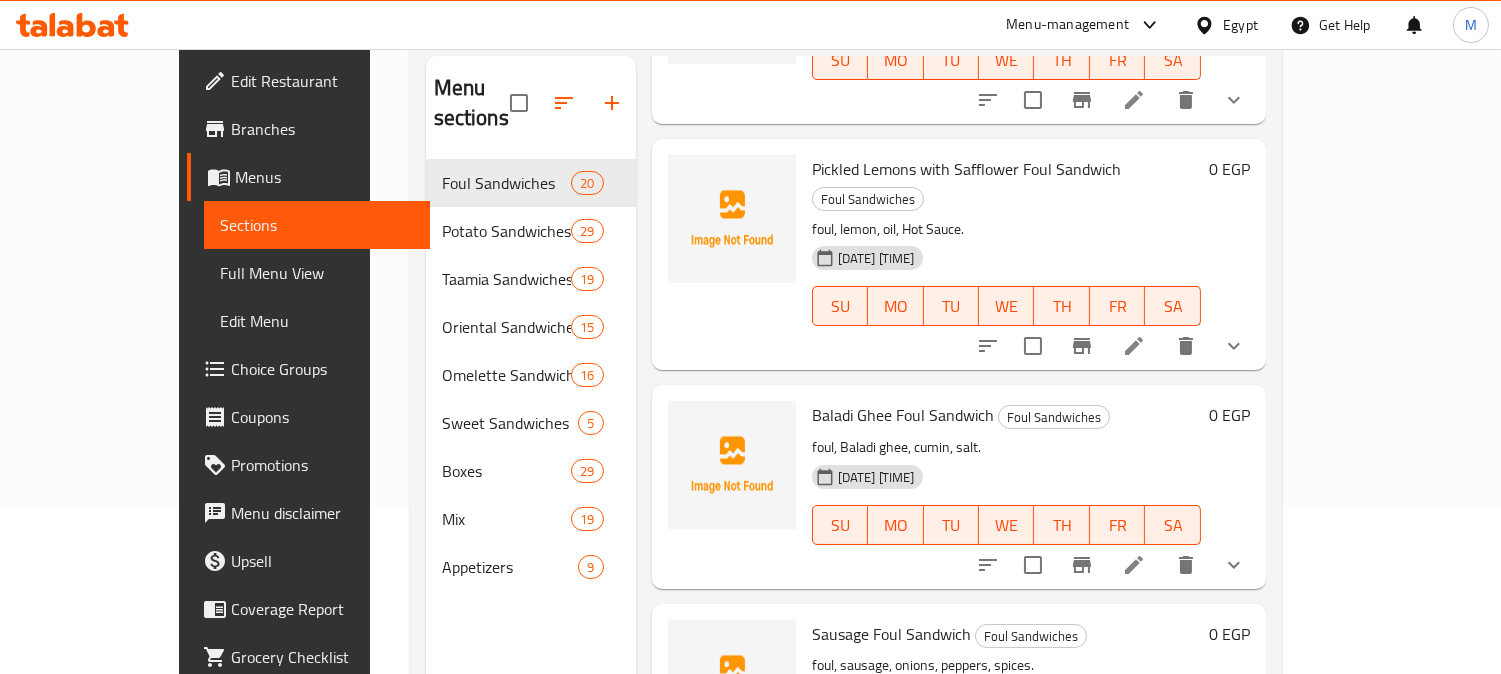 scroll, scrollTop: 3713, scrollLeft: 0, axis: vertical 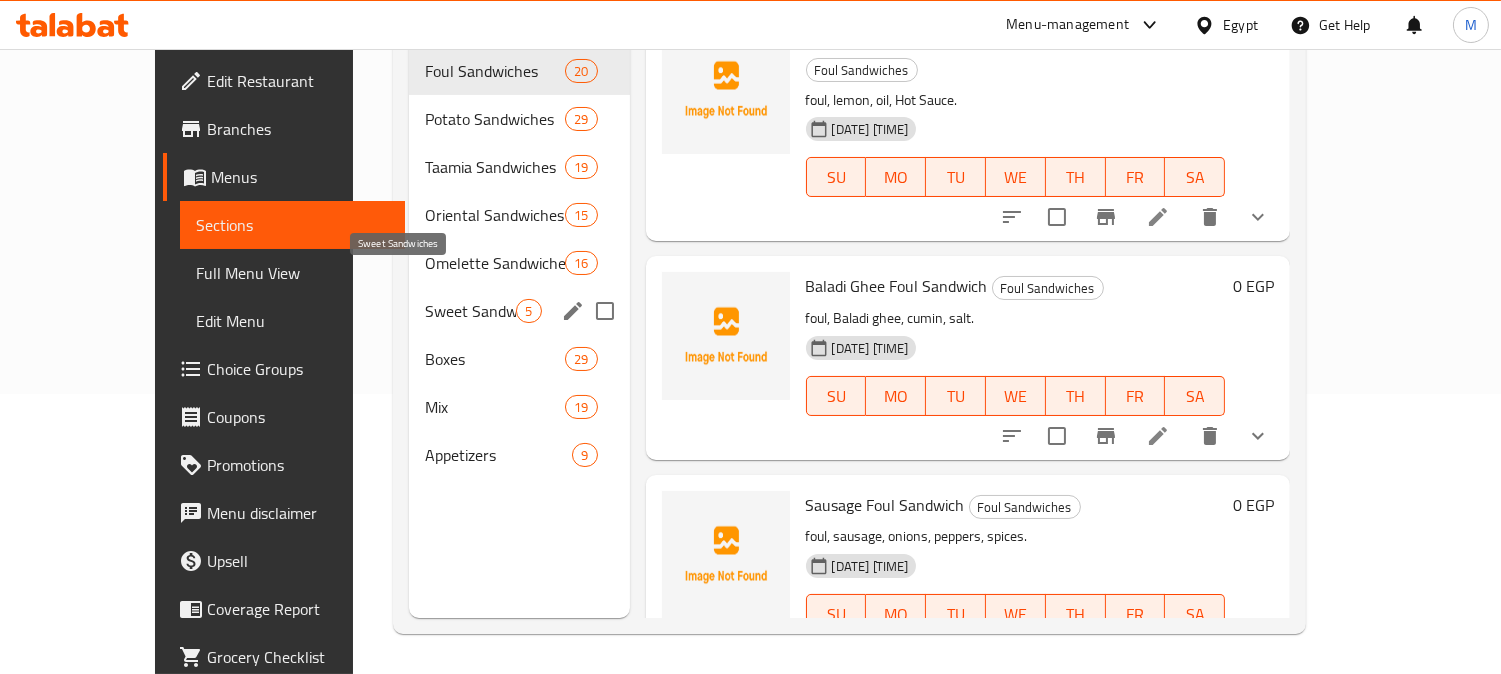 click on "Sweet Sandwiches" at bounding box center (470, 311) 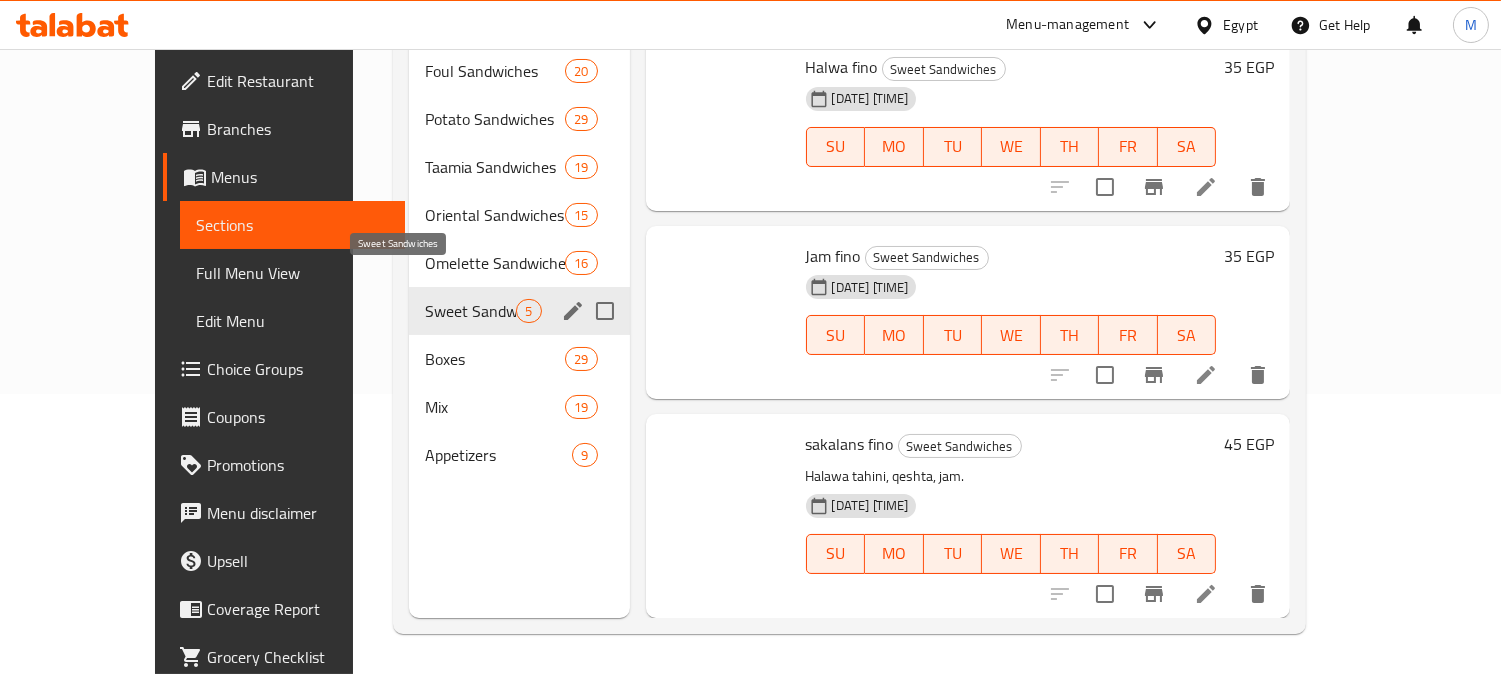 scroll, scrollTop: 347, scrollLeft: 0, axis: vertical 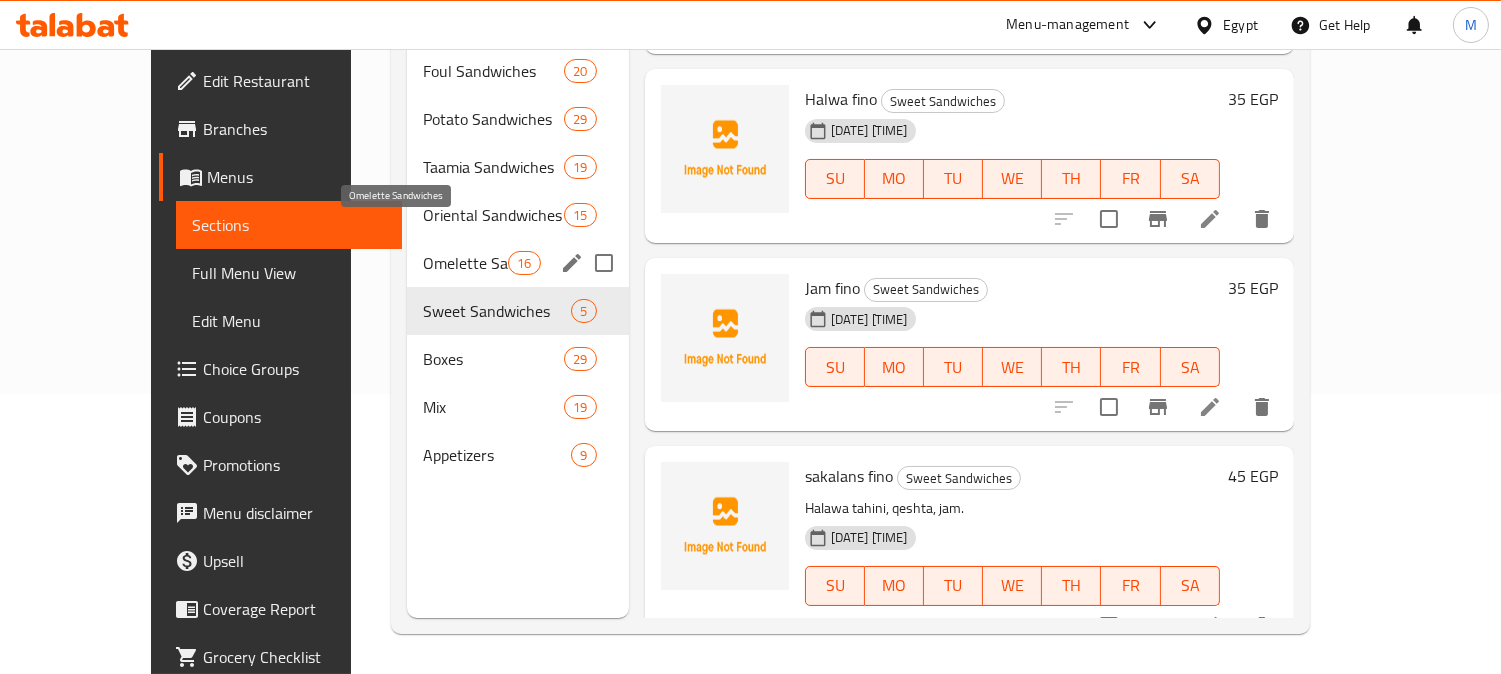 click on "Omelette Sandwiches" at bounding box center [465, 263] 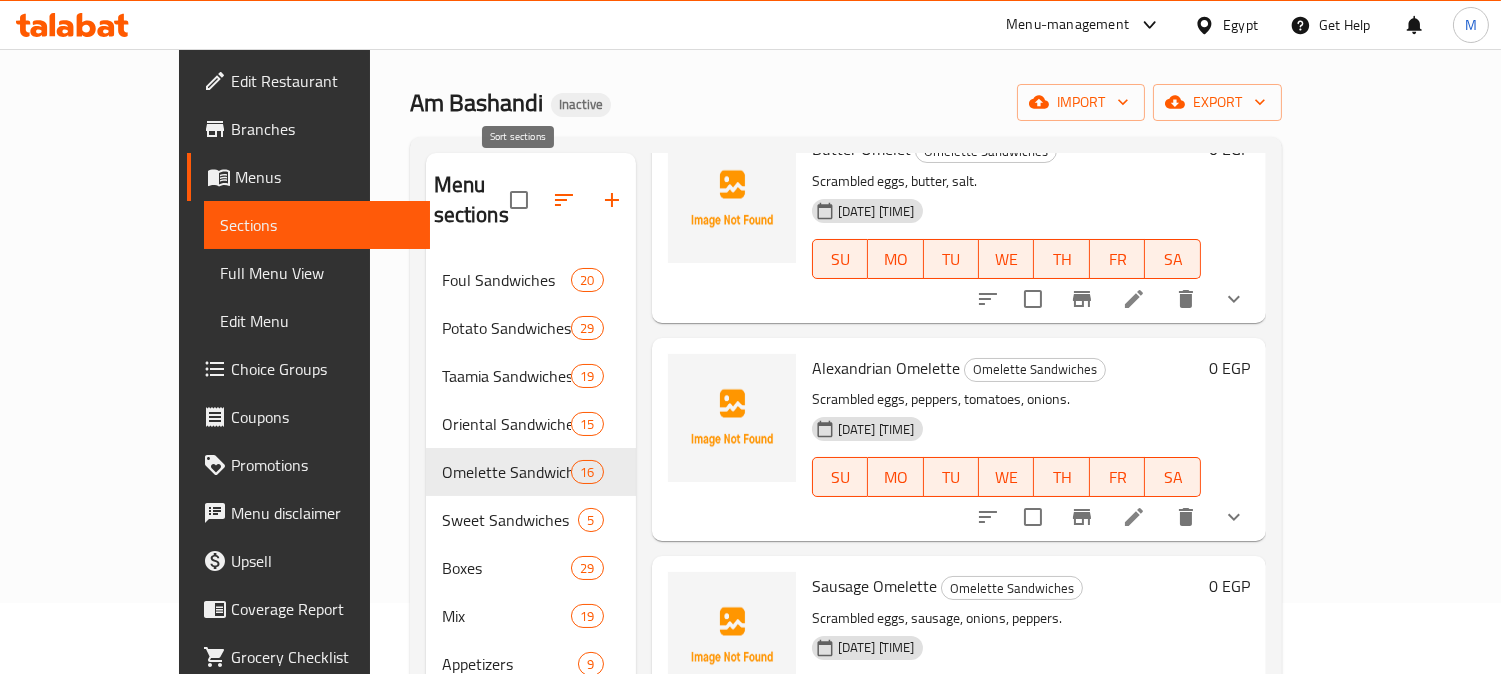 scroll, scrollTop: 0, scrollLeft: 0, axis: both 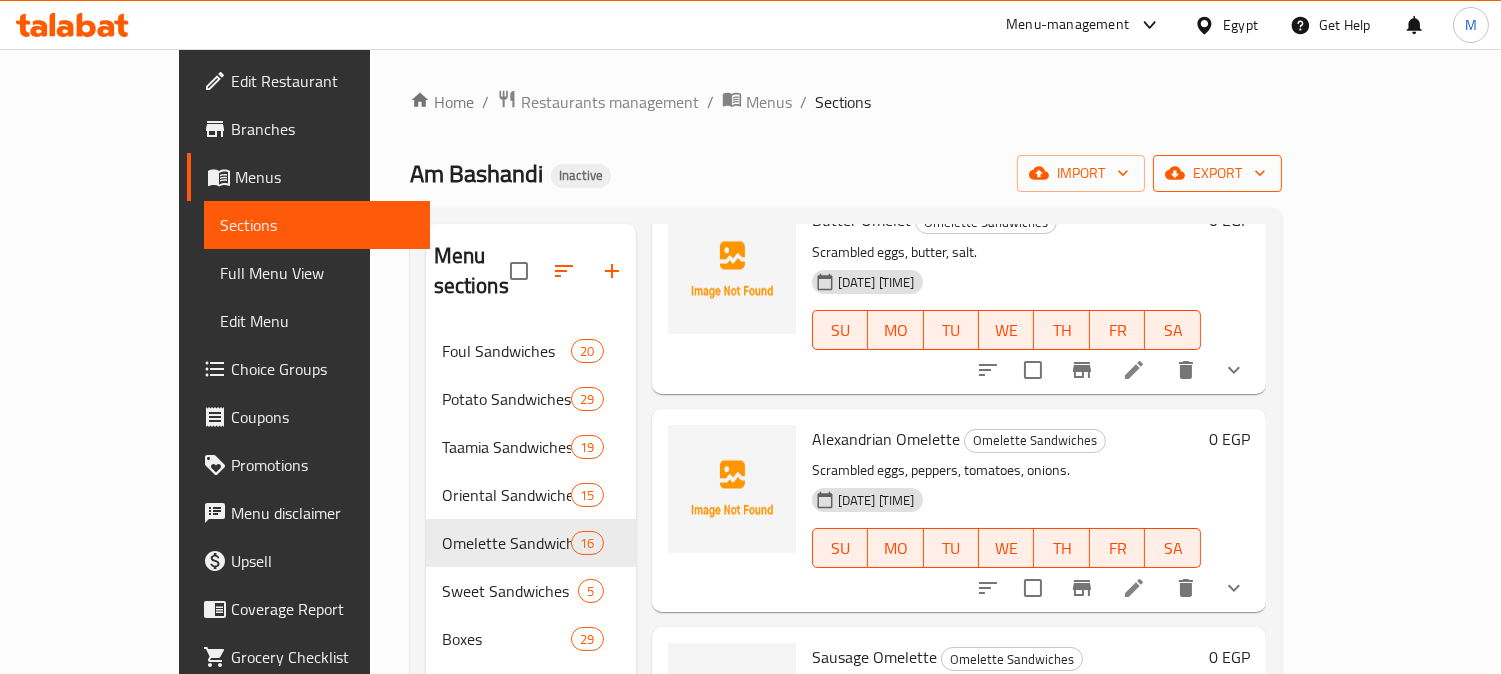 click on "export" at bounding box center (1217, 173) 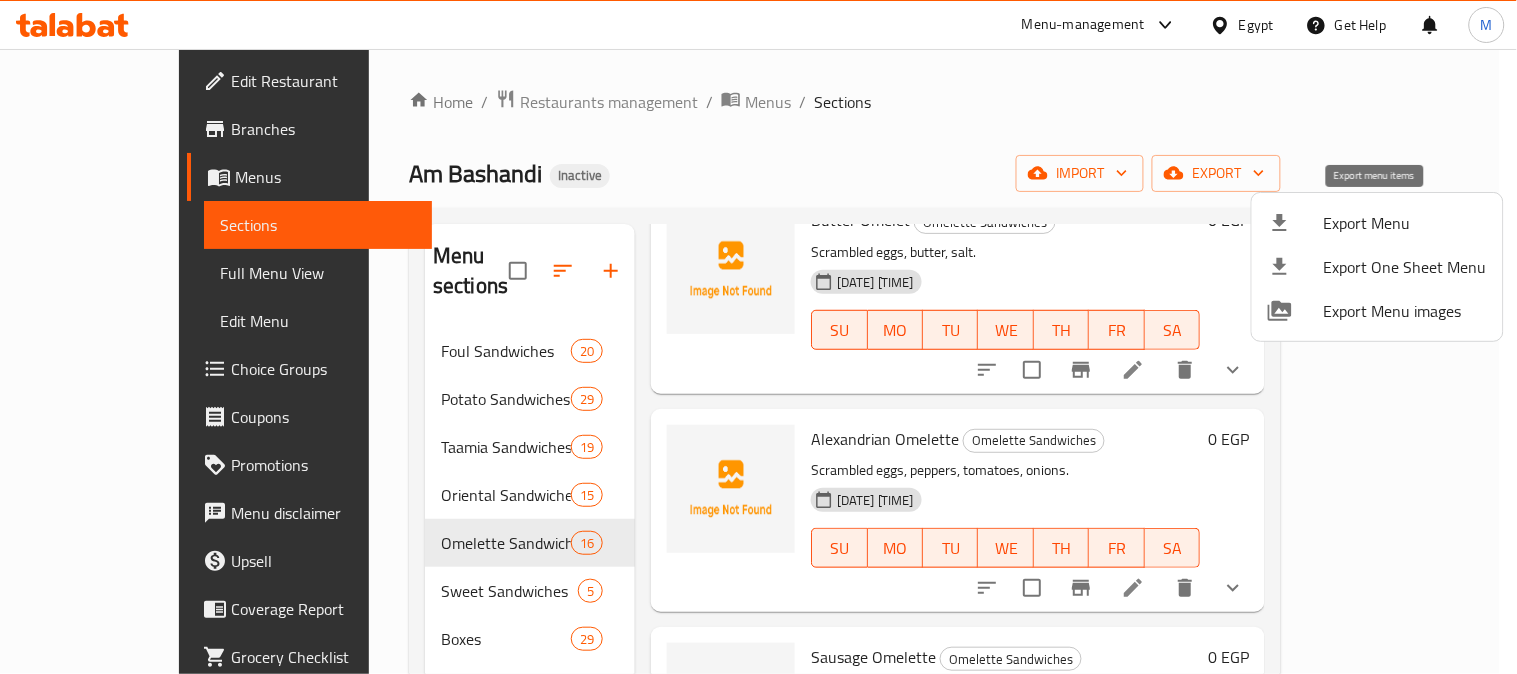 click on "Export Menu" at bounding box center [1405, 223] 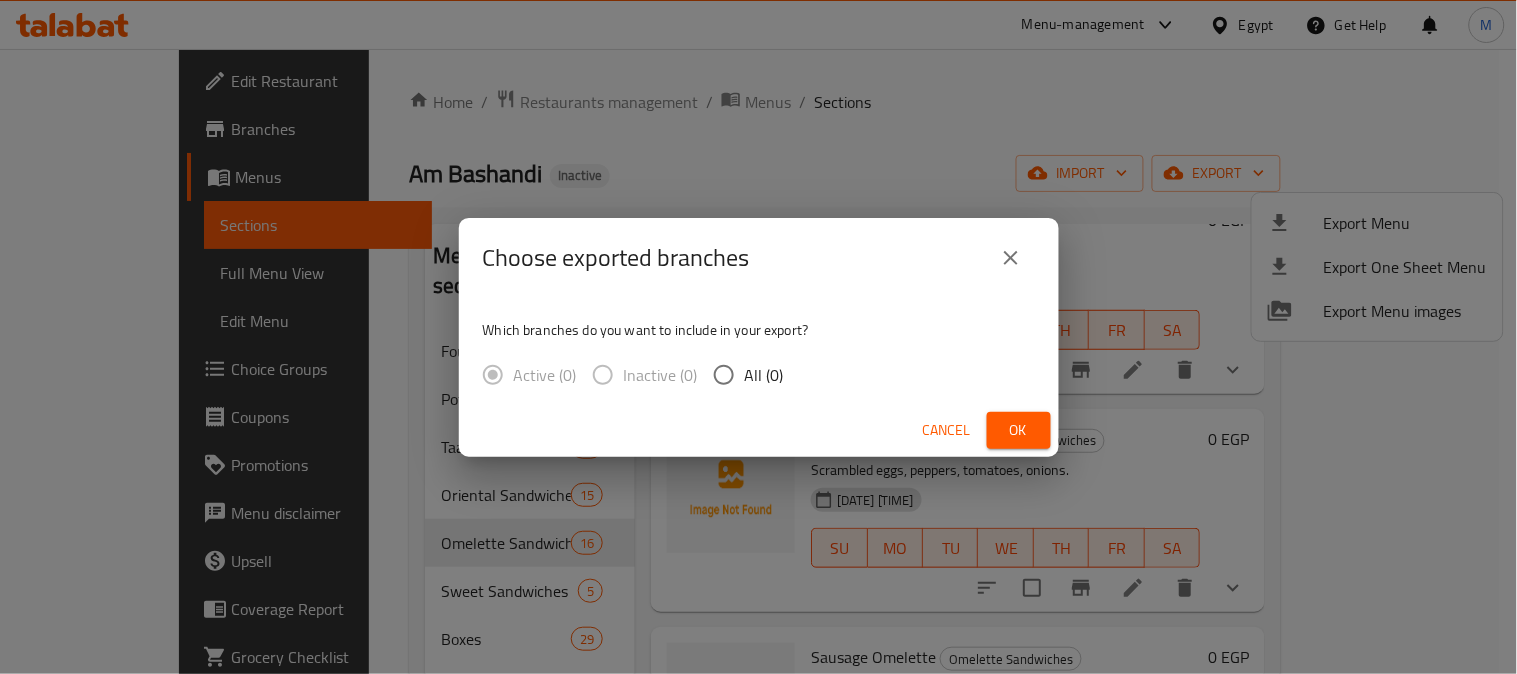 click on "All (0)" at bounding box center [764, 375] 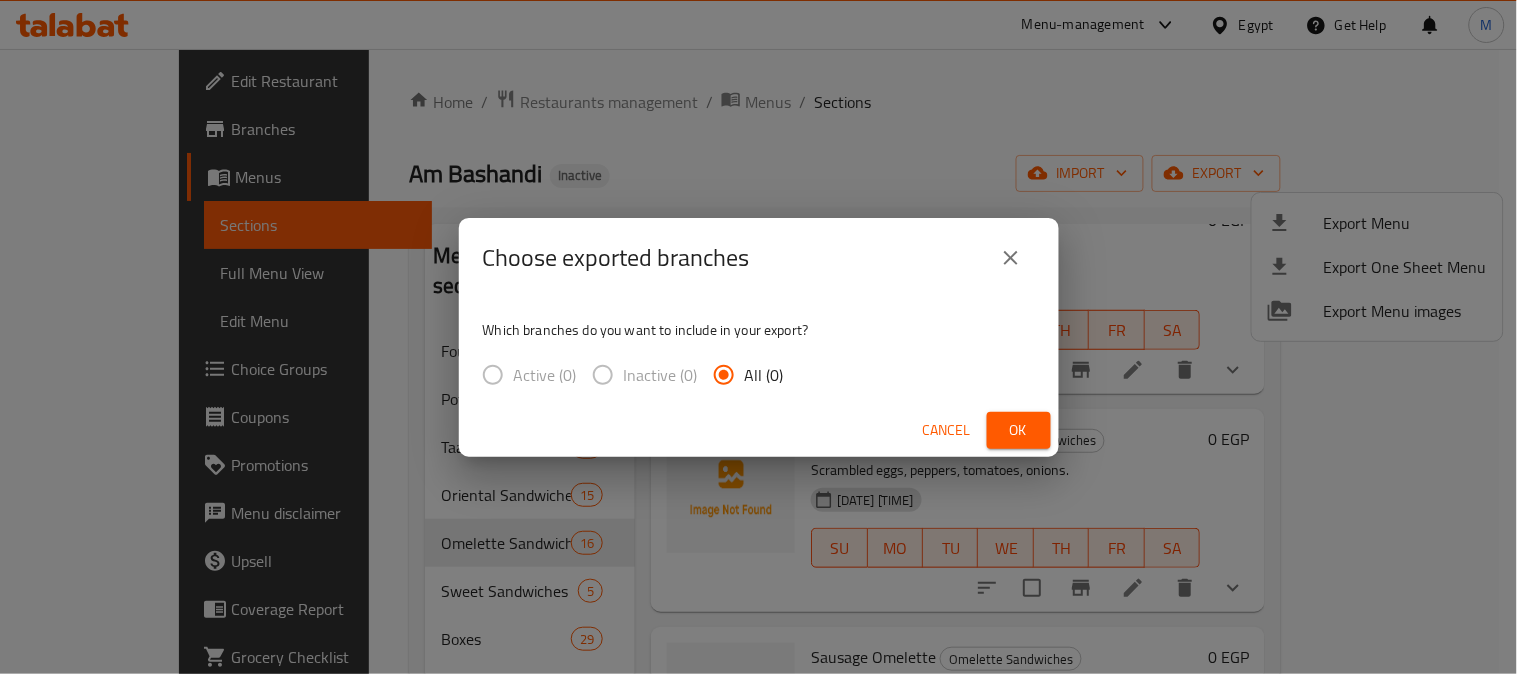 click on "Ok" at bounding box center (1019, 430) 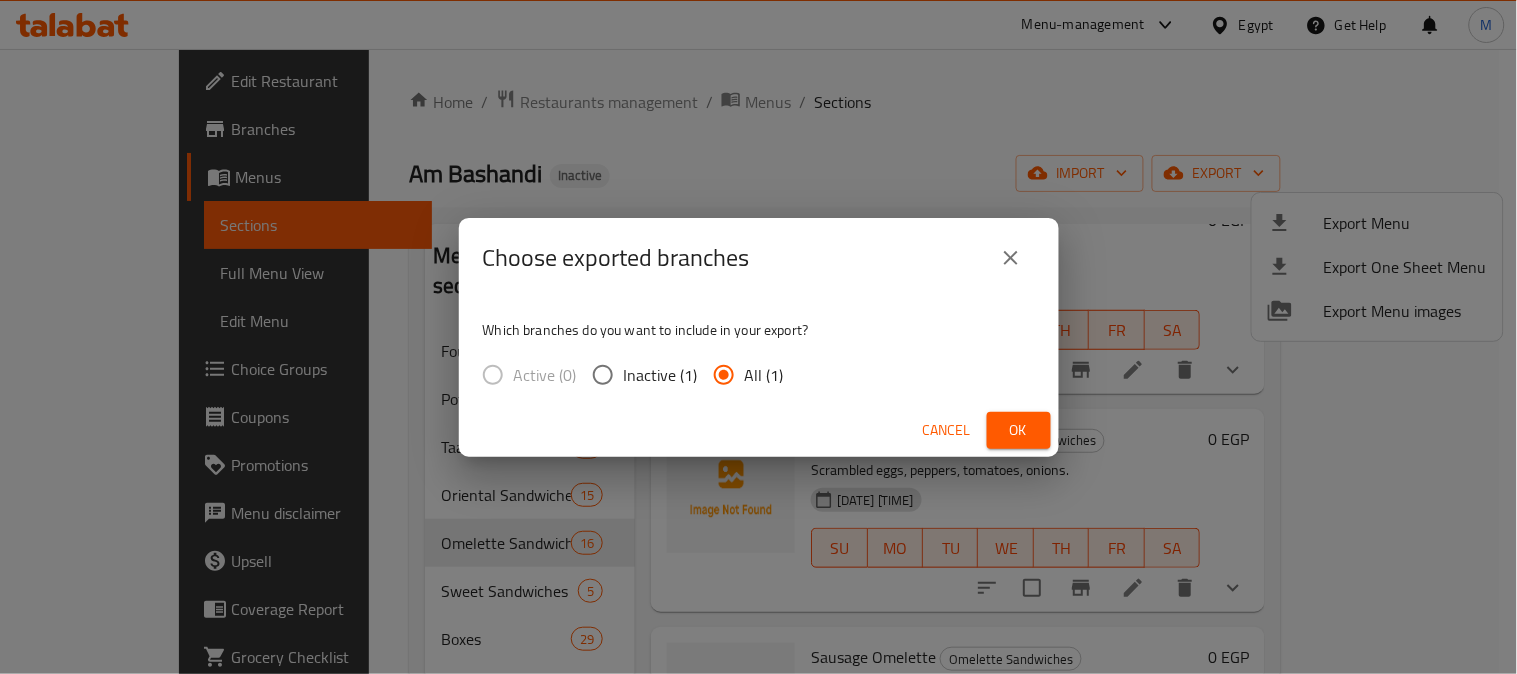 click on "Ok" at bounding box center (1019, 430) 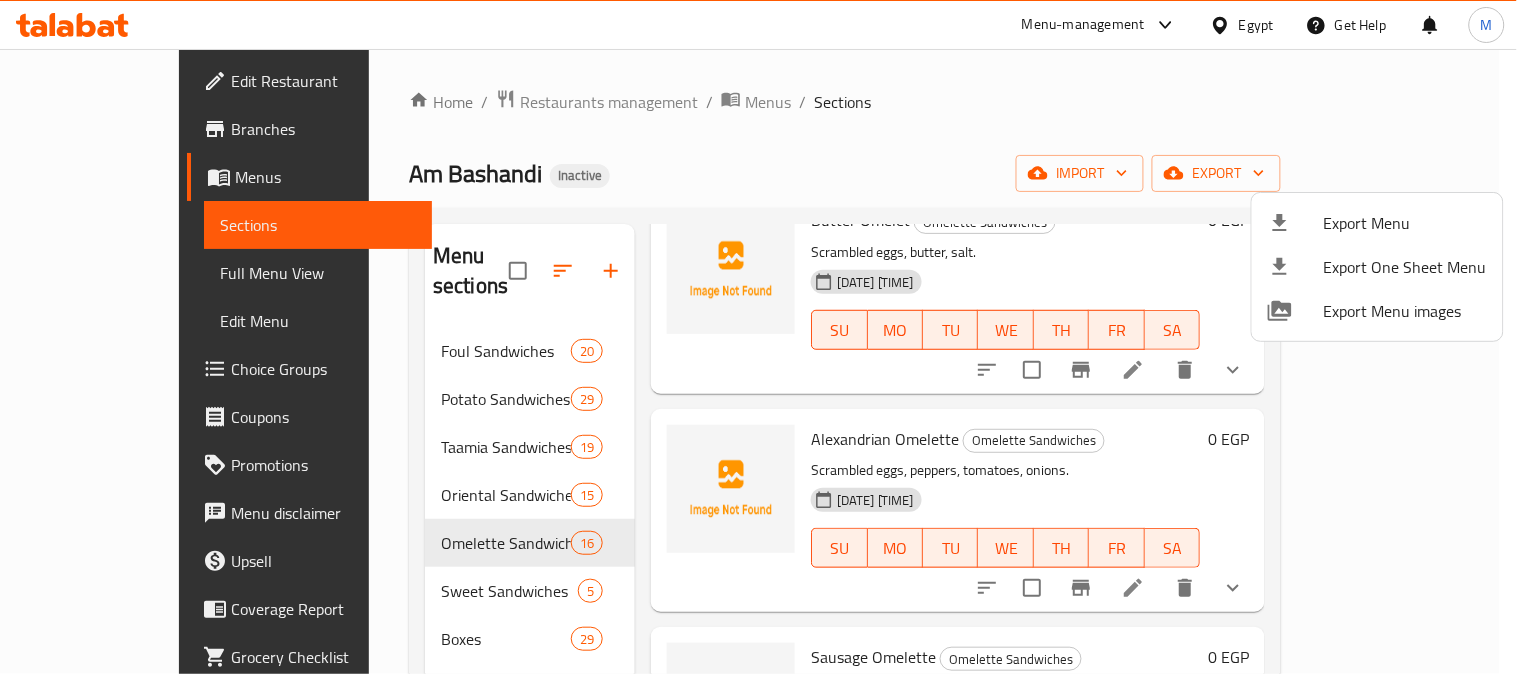 click at bounding box center [758, 337] 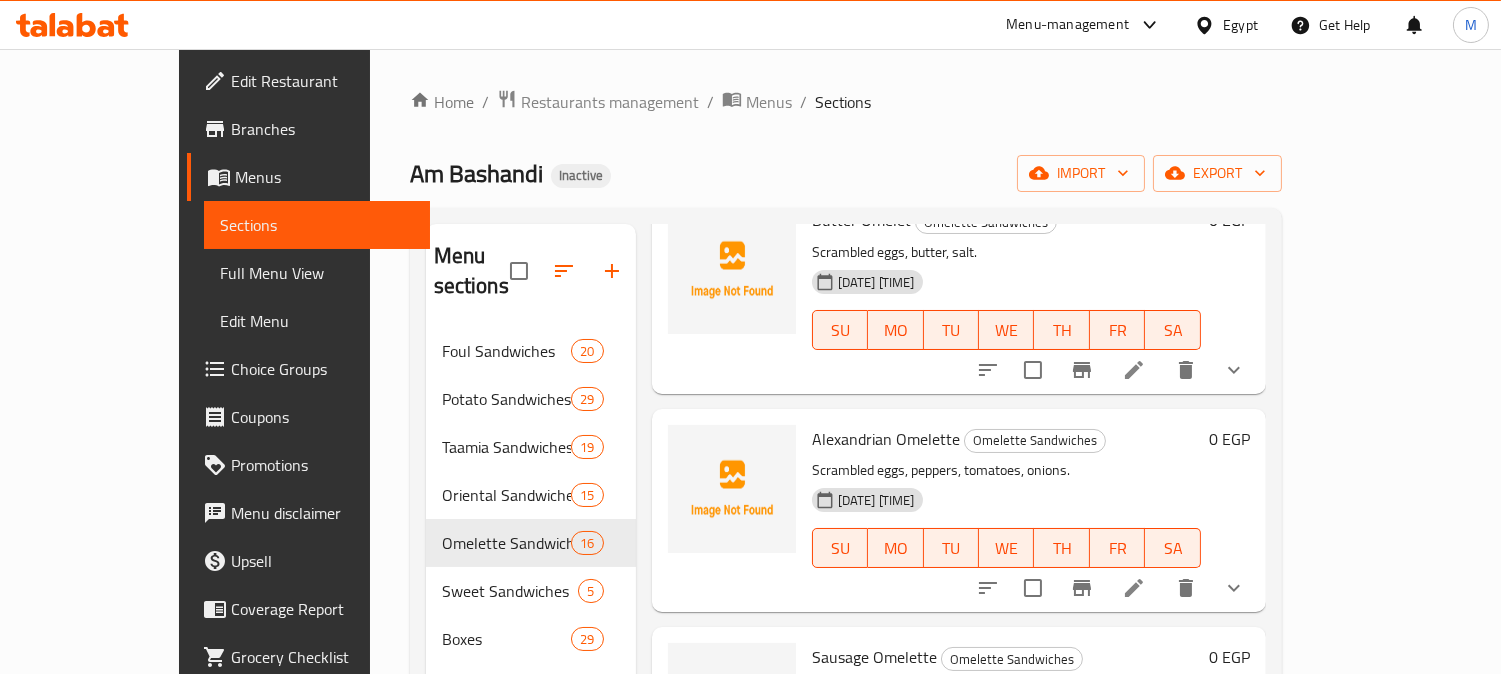 click on "Full Menu View" at bounding box center [317, 273] 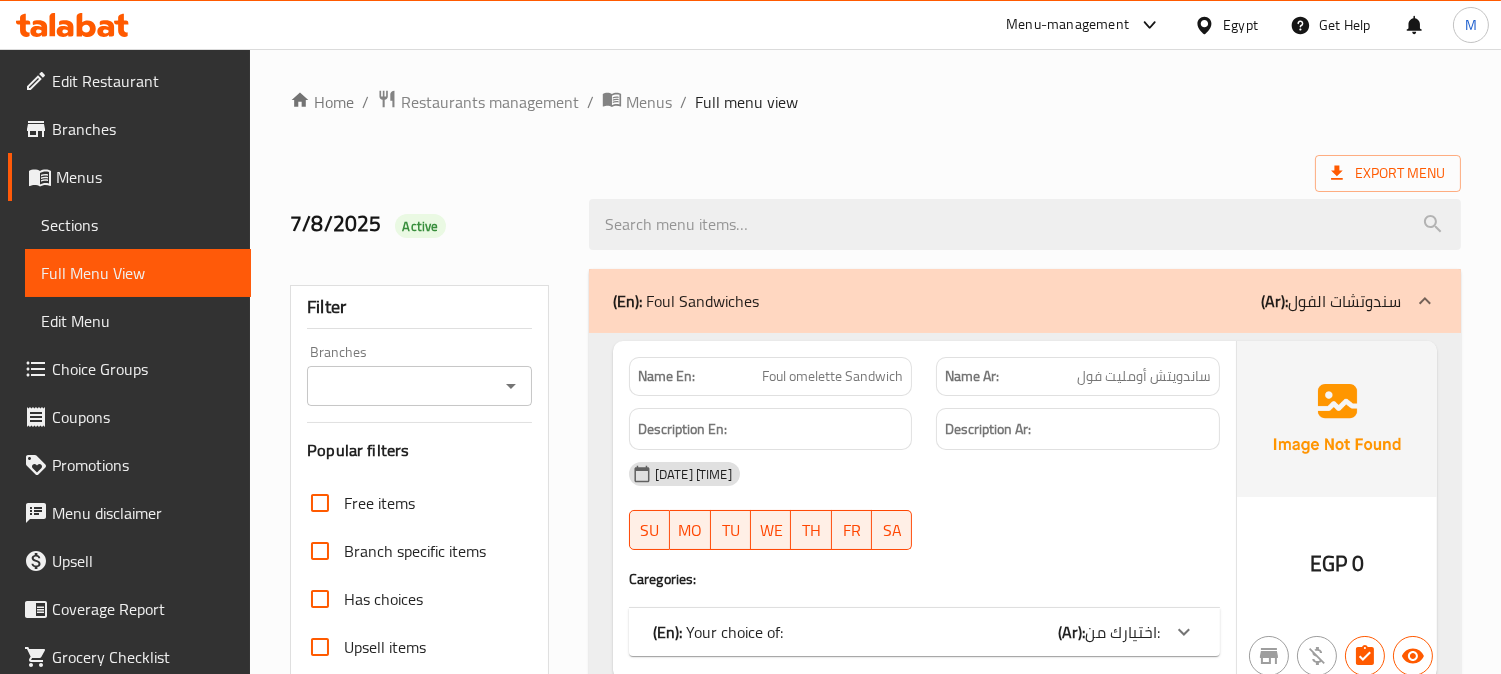scroll, scrollTop: 555, scrollLeft: 0, axis: vertical 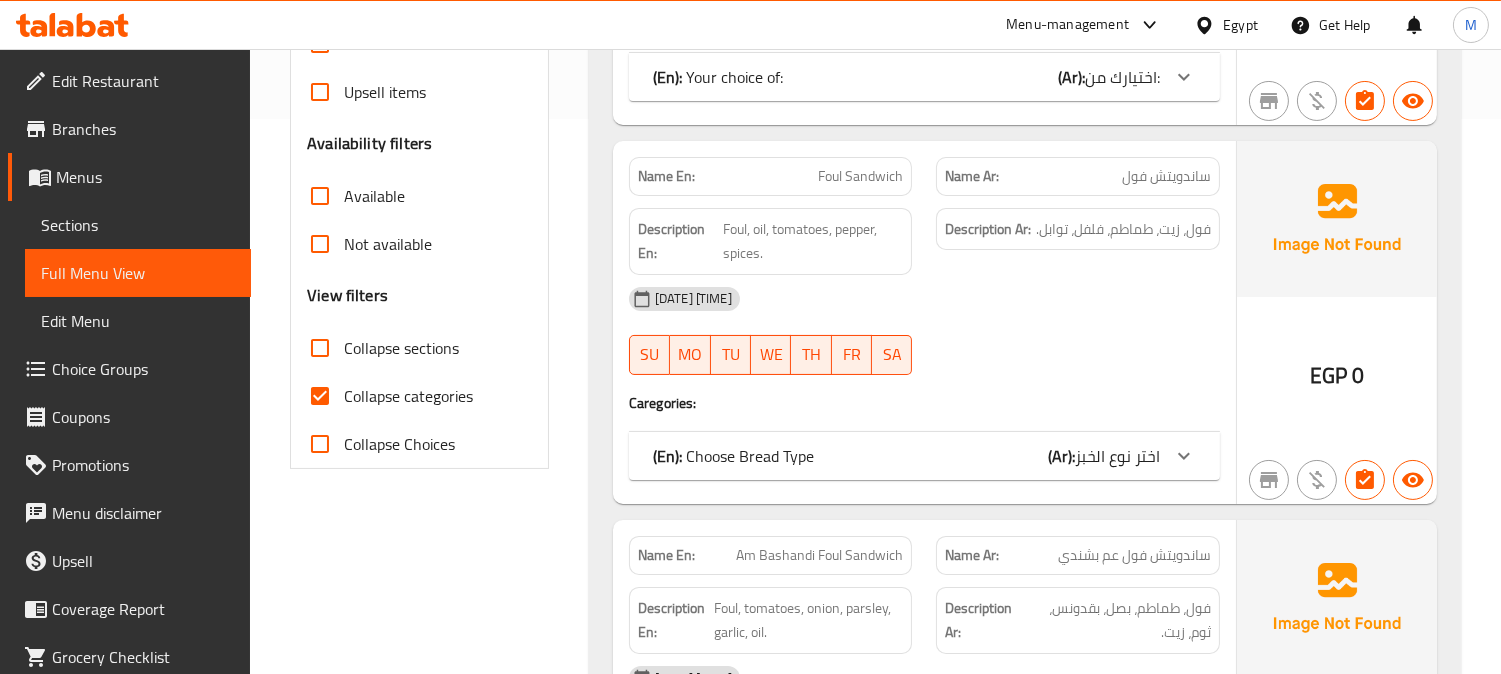 click on "Collapse categories" at bounding box center (320, 396) 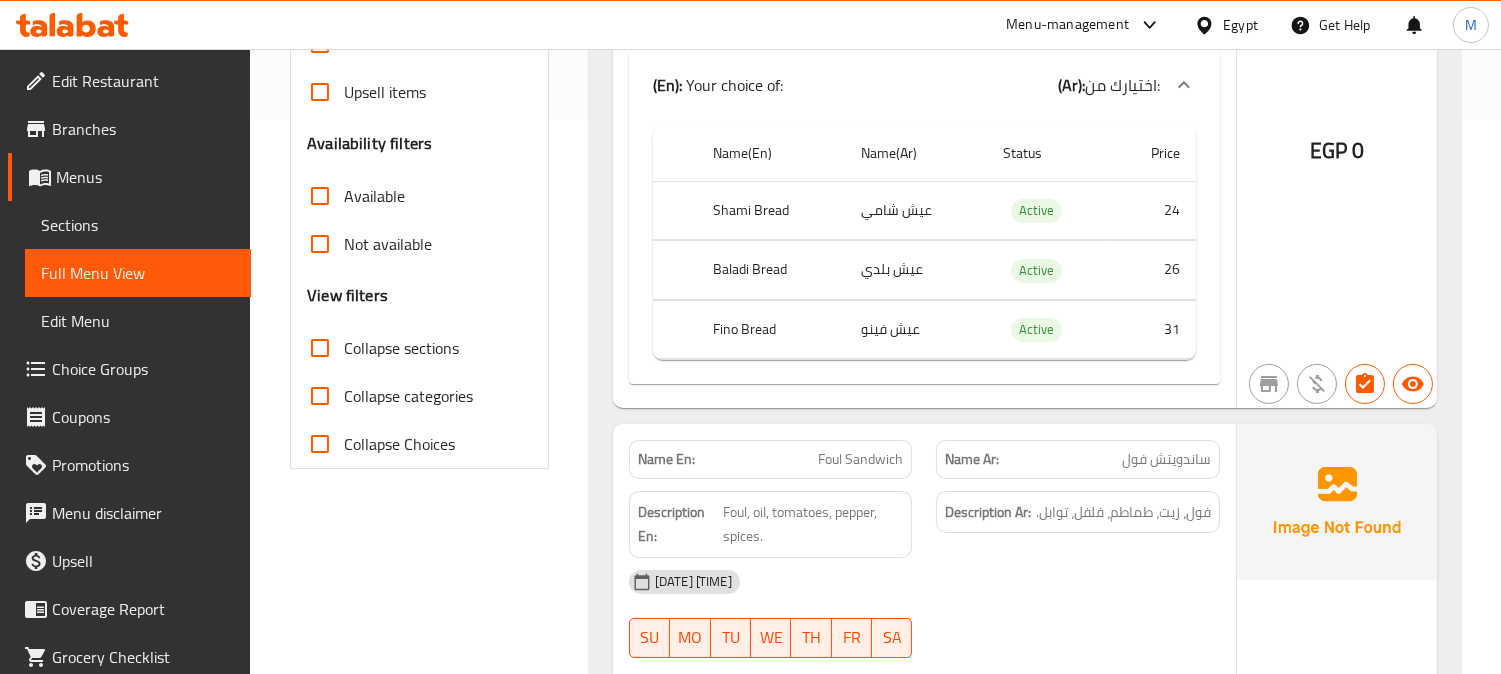 click on "Collapse sections" at bounding box center (320, 348) 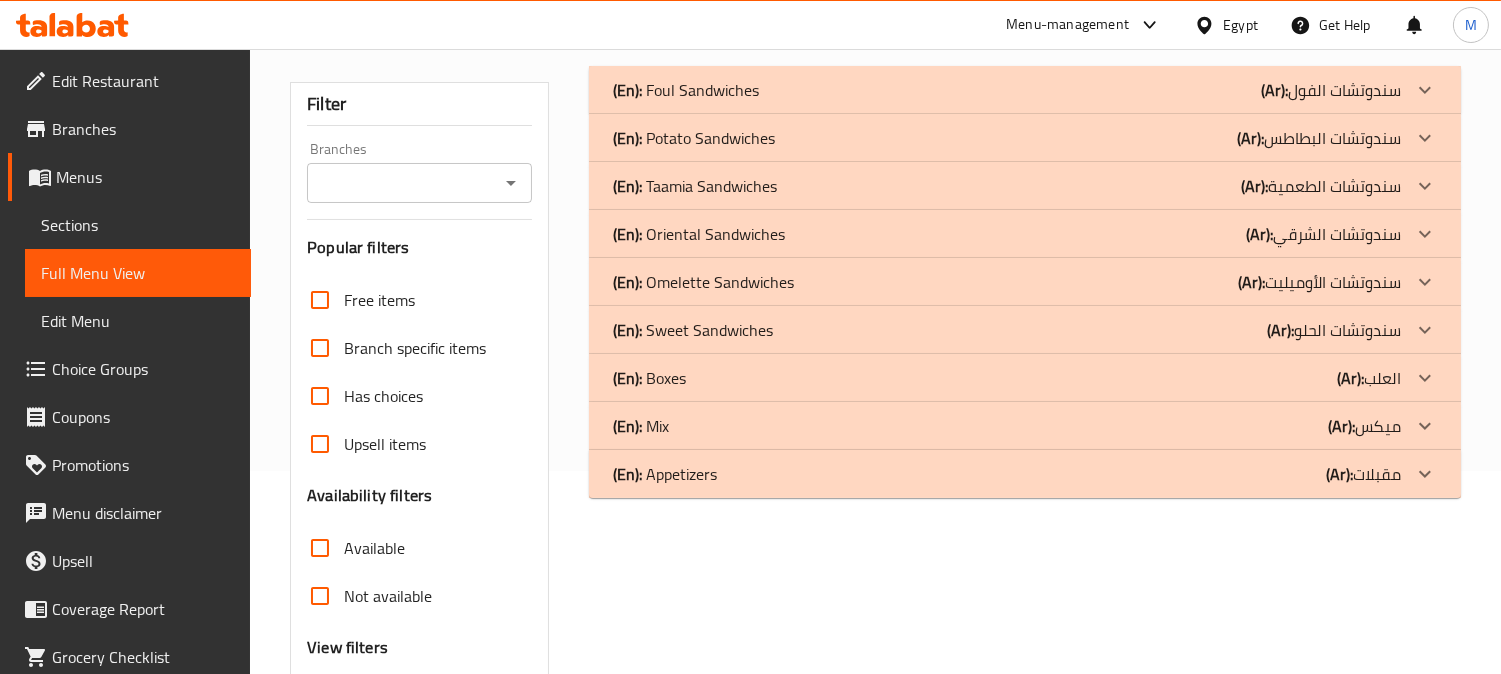 scroll, scrollTop: 167, scrollLeft: 0, axis: vertical 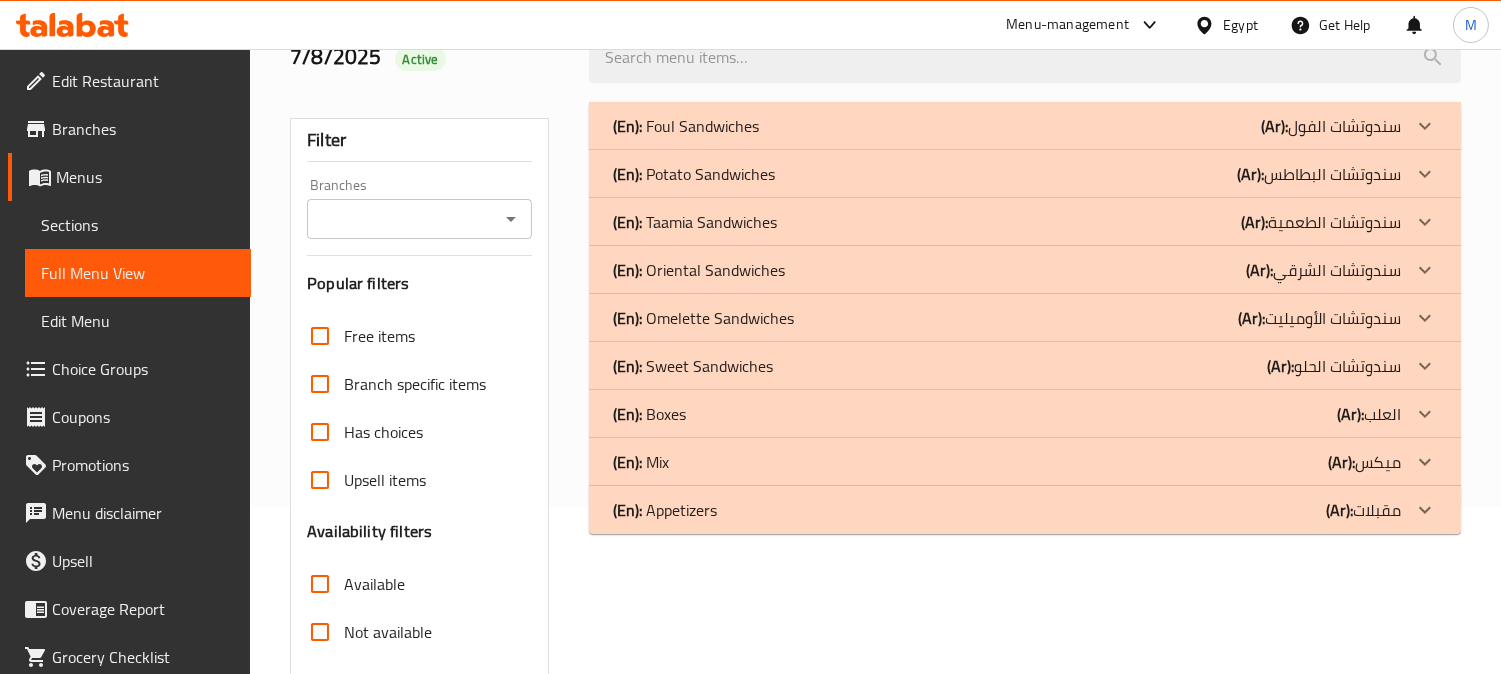 click on "(En):   Appetizers" at bounding box center (686, 126) 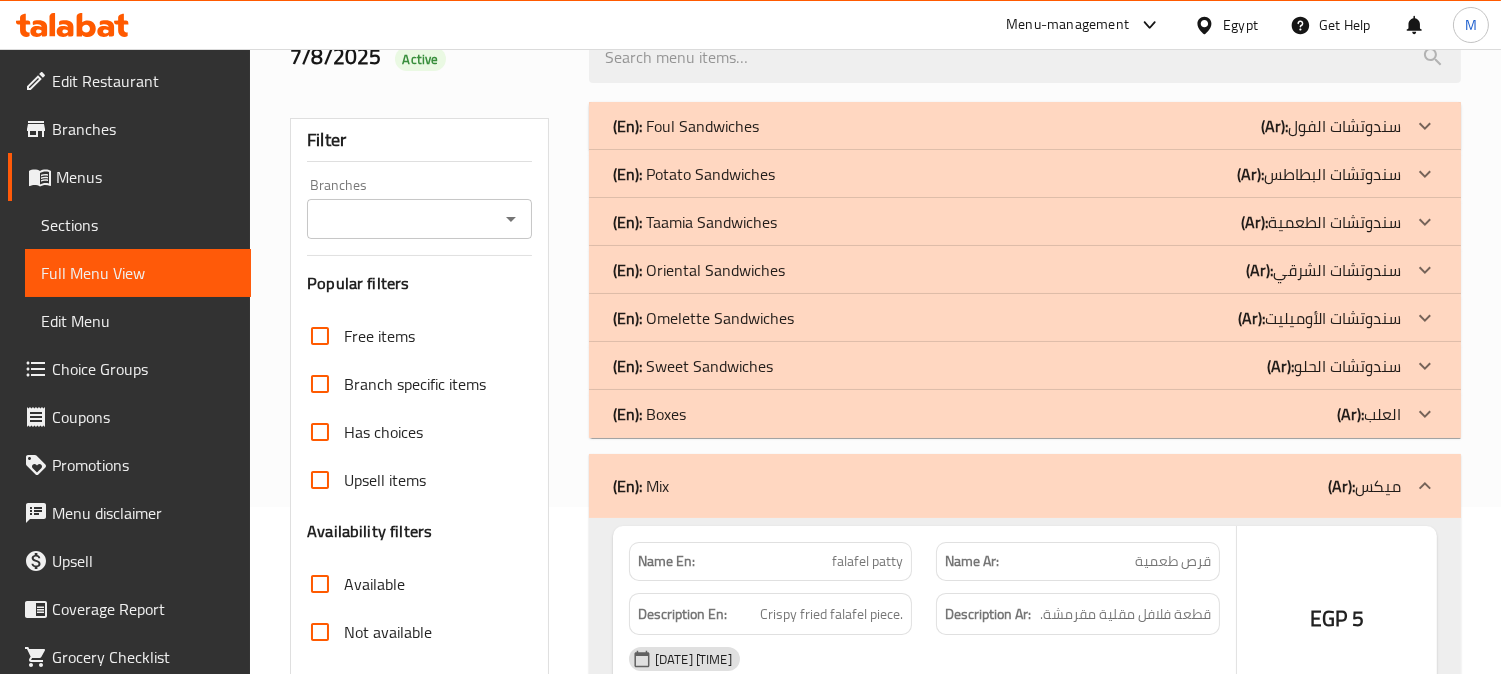 click on "(En):   Boxes" at bounding box center [686, 126] 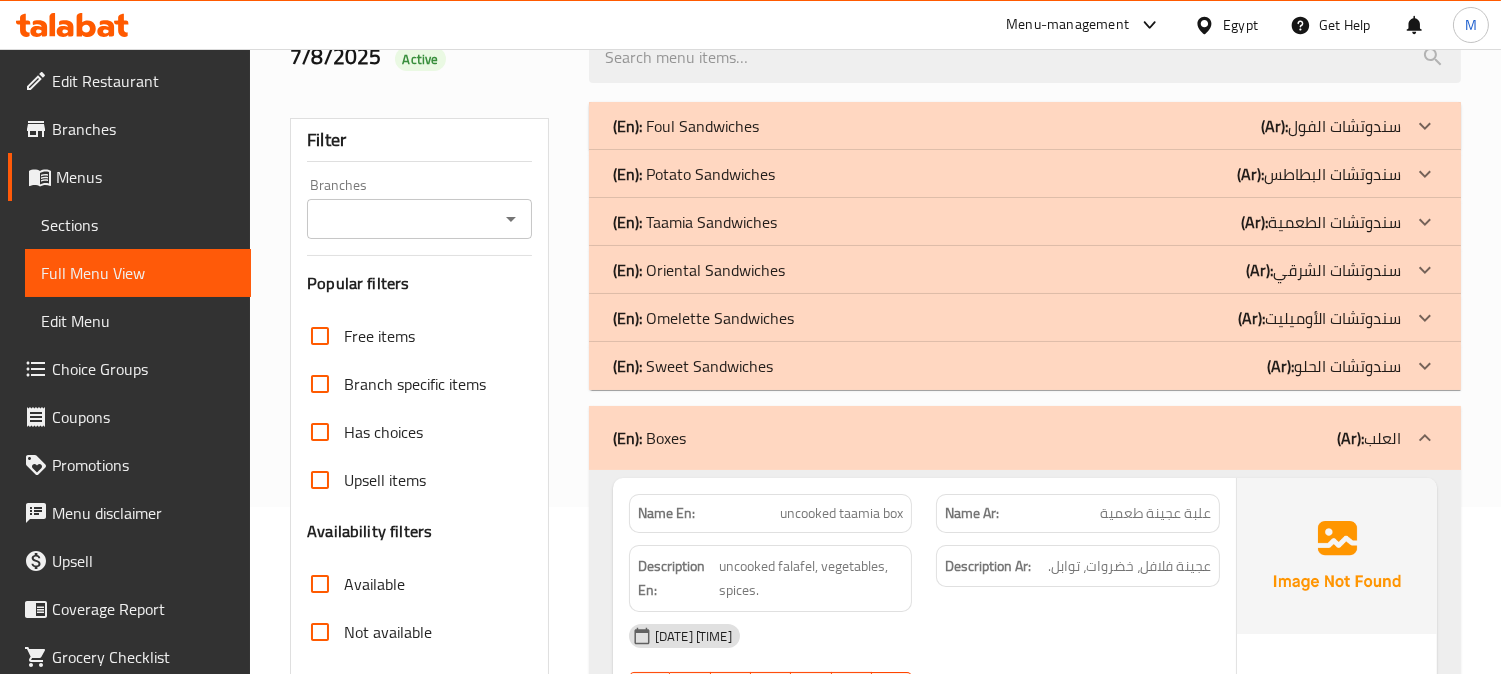 click on "(En):   Sweet Sandwiches (Ar): سندوتشات الحلو" at bounding box center [1007, 126] 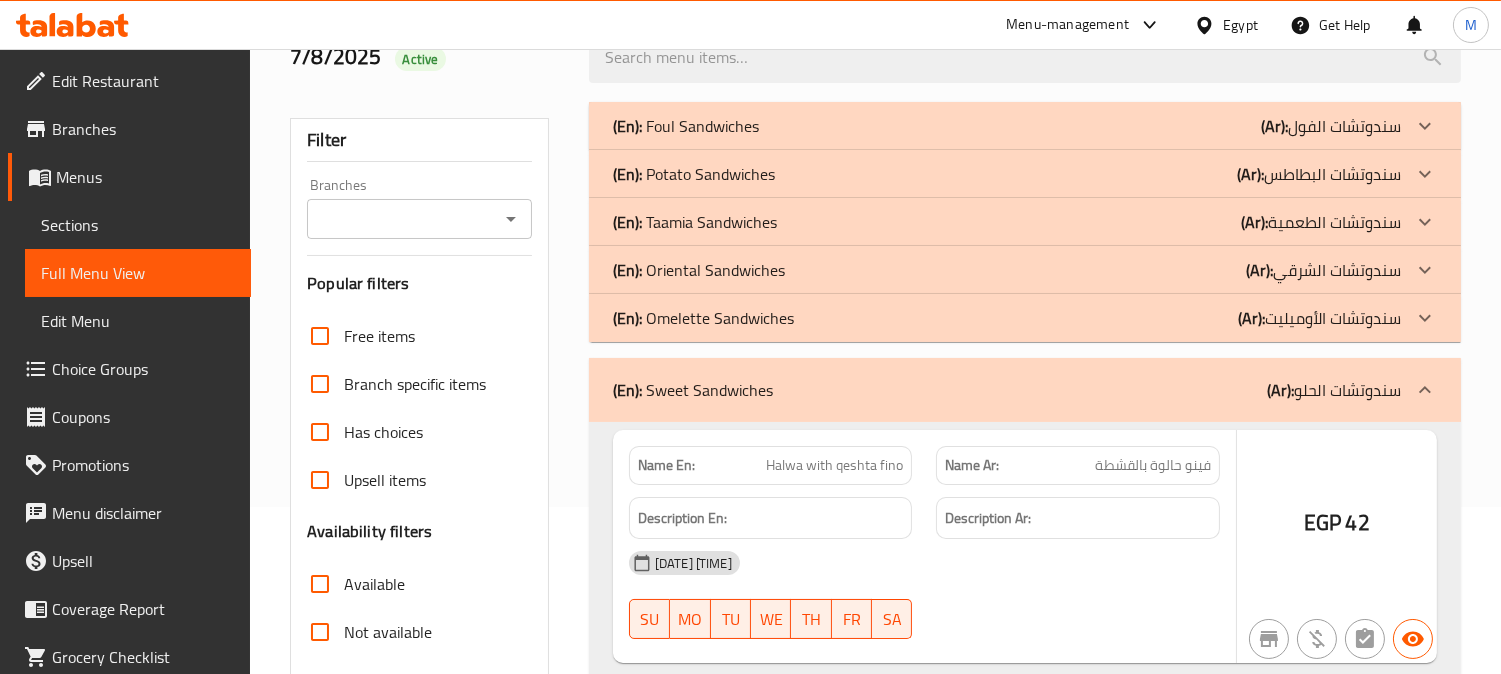 click on "(En):   Omelette Sandwiches" at bounding box center (686, 126) 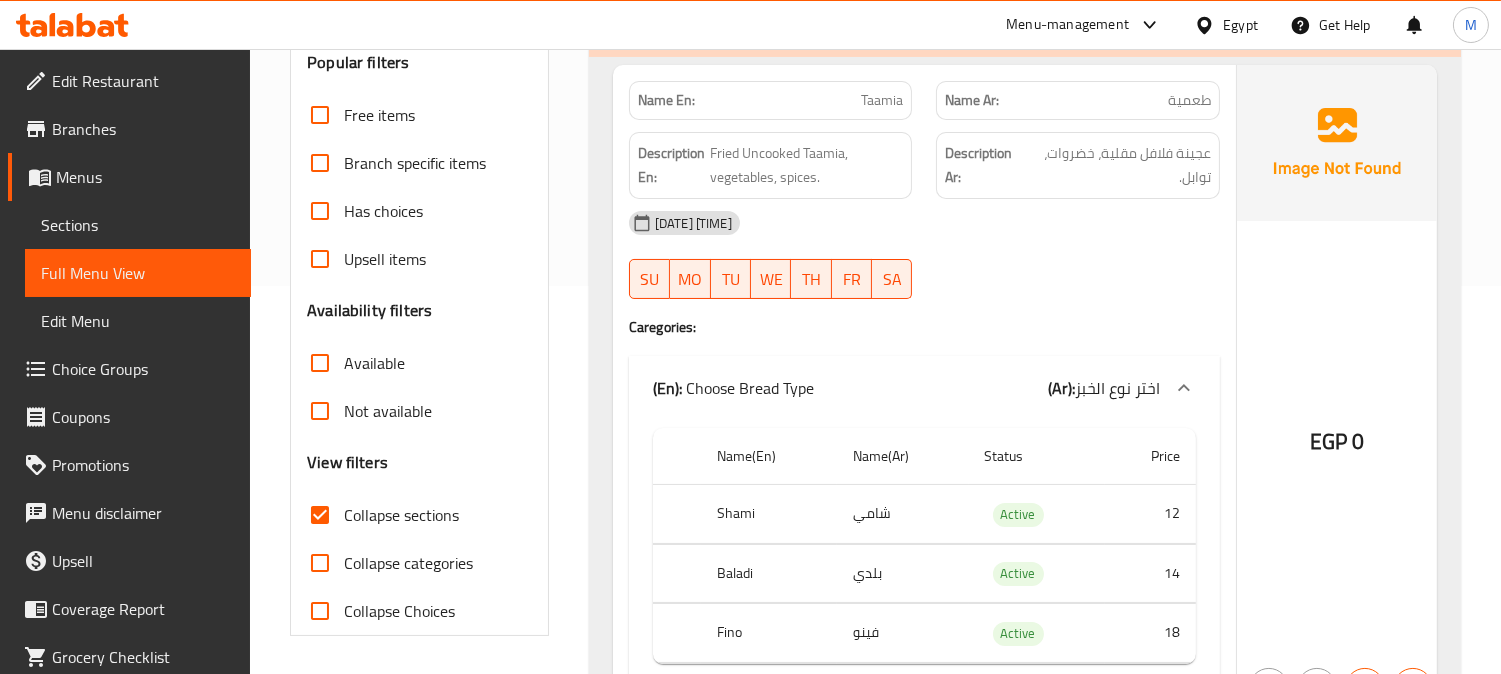 scroll, scrollTop: 390, scrollLeft: 0, axis: vertical 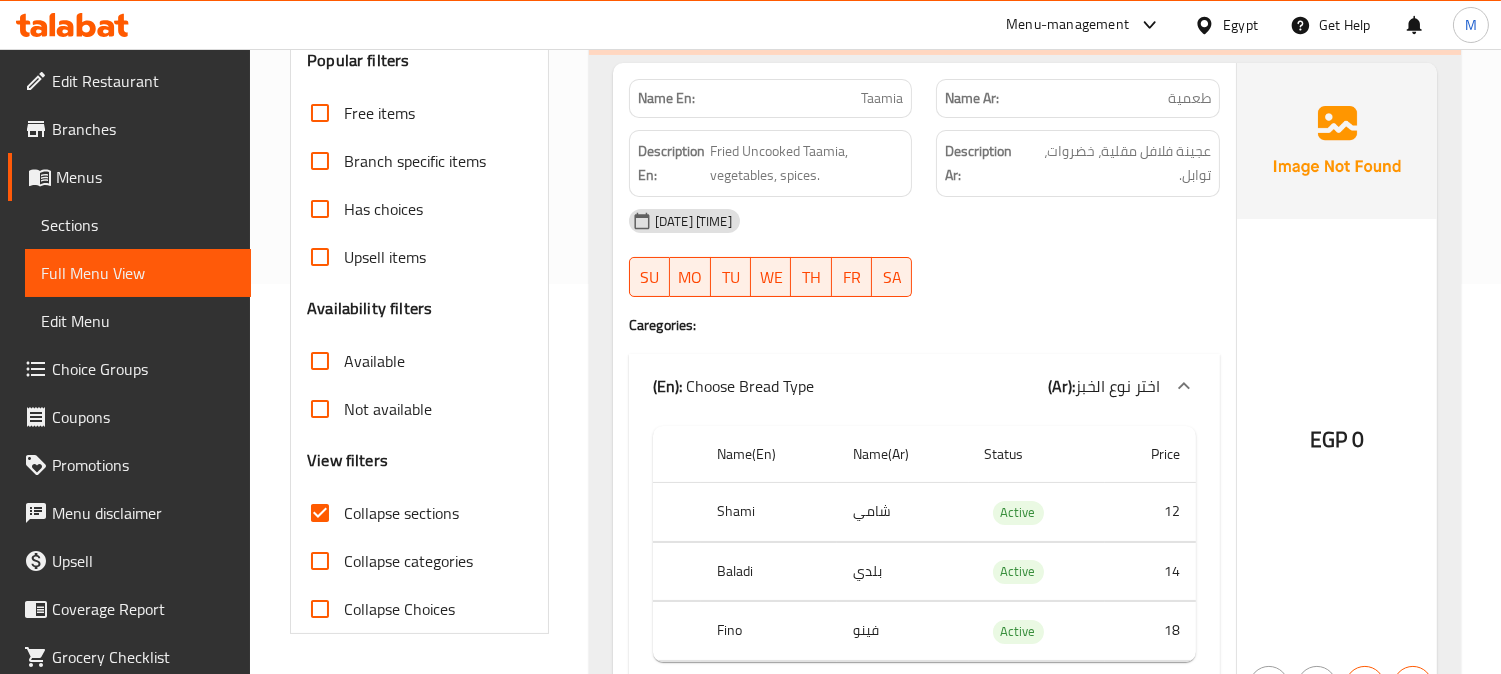 click on "Filter Branches Branches Popular filters Free items Branch specific items Has choices Upsell items Availability filters Available Not available View filters Collapse sections Collapse categories Collapse Choices" at bounding box center (427, 31817) 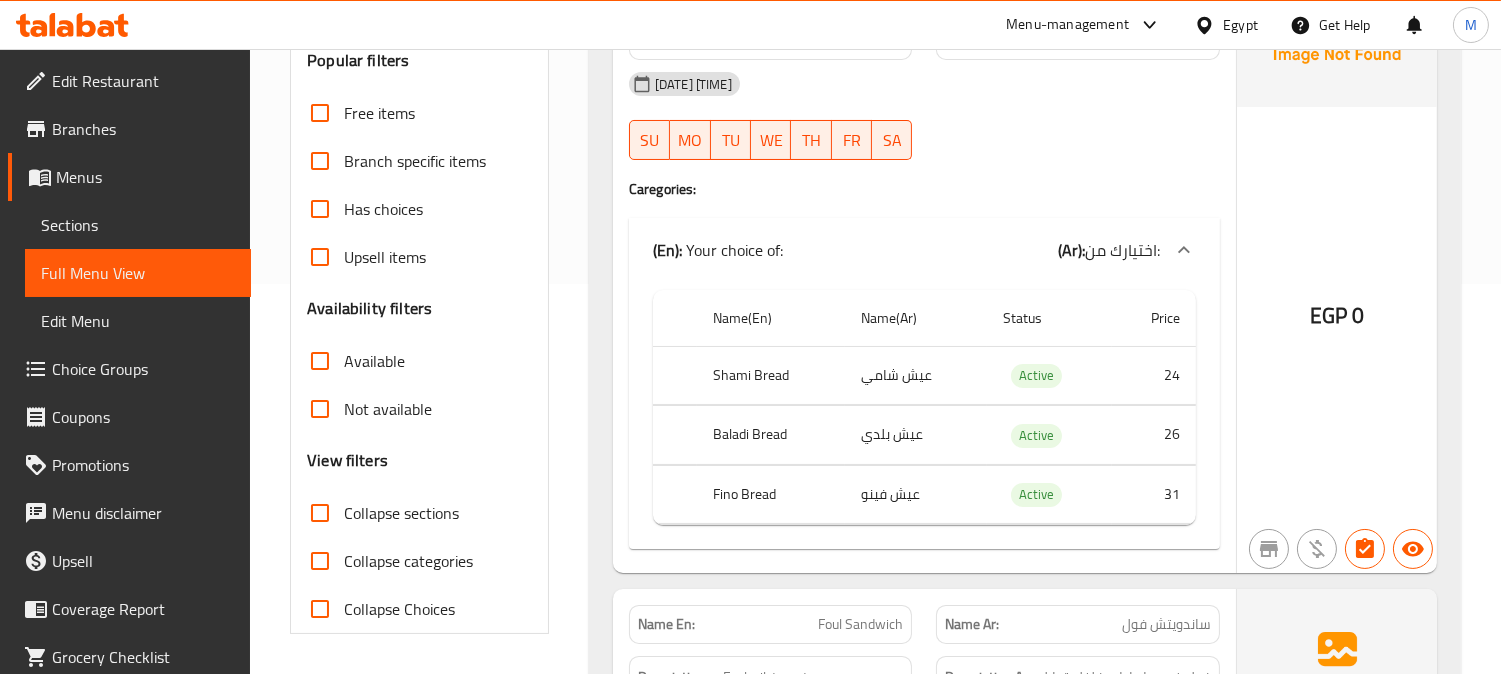 click on "(En):   Foul Sandwiches (Ar): سندوتشات الفول" at bounding box center (1025, -89) 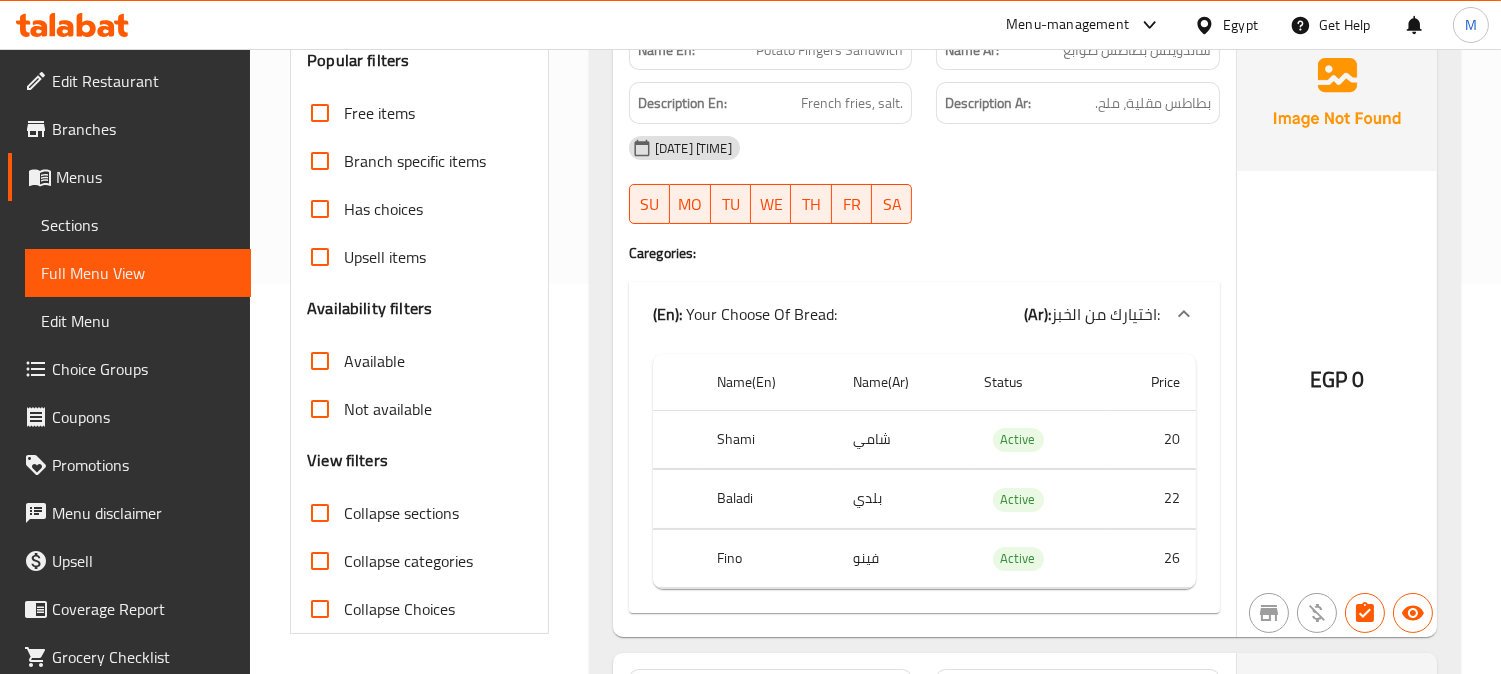 scroll, scrollTop: 0, scrollLeft: 0, axis: both 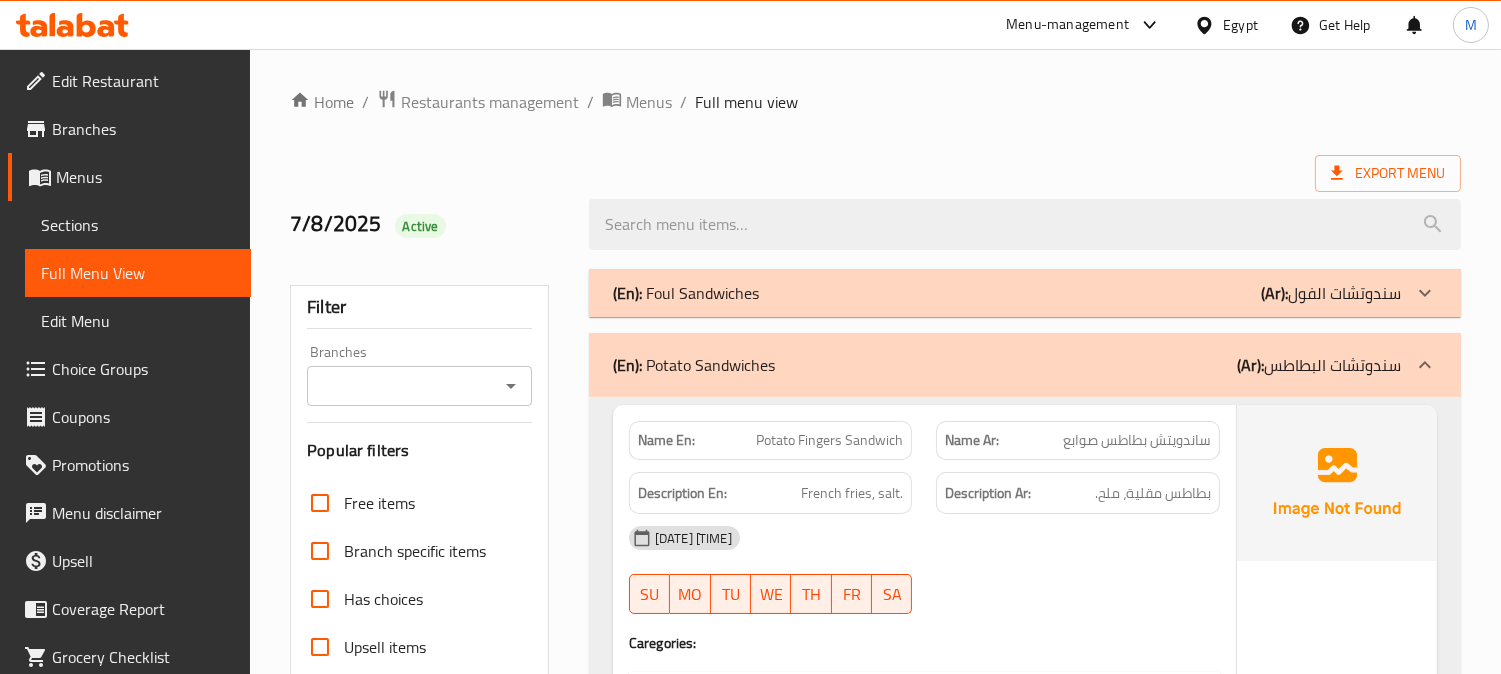click on "(En):   Potato Sandwiches (Ar): سندوتشات البطاطس" at bounding box center [1007, 365] 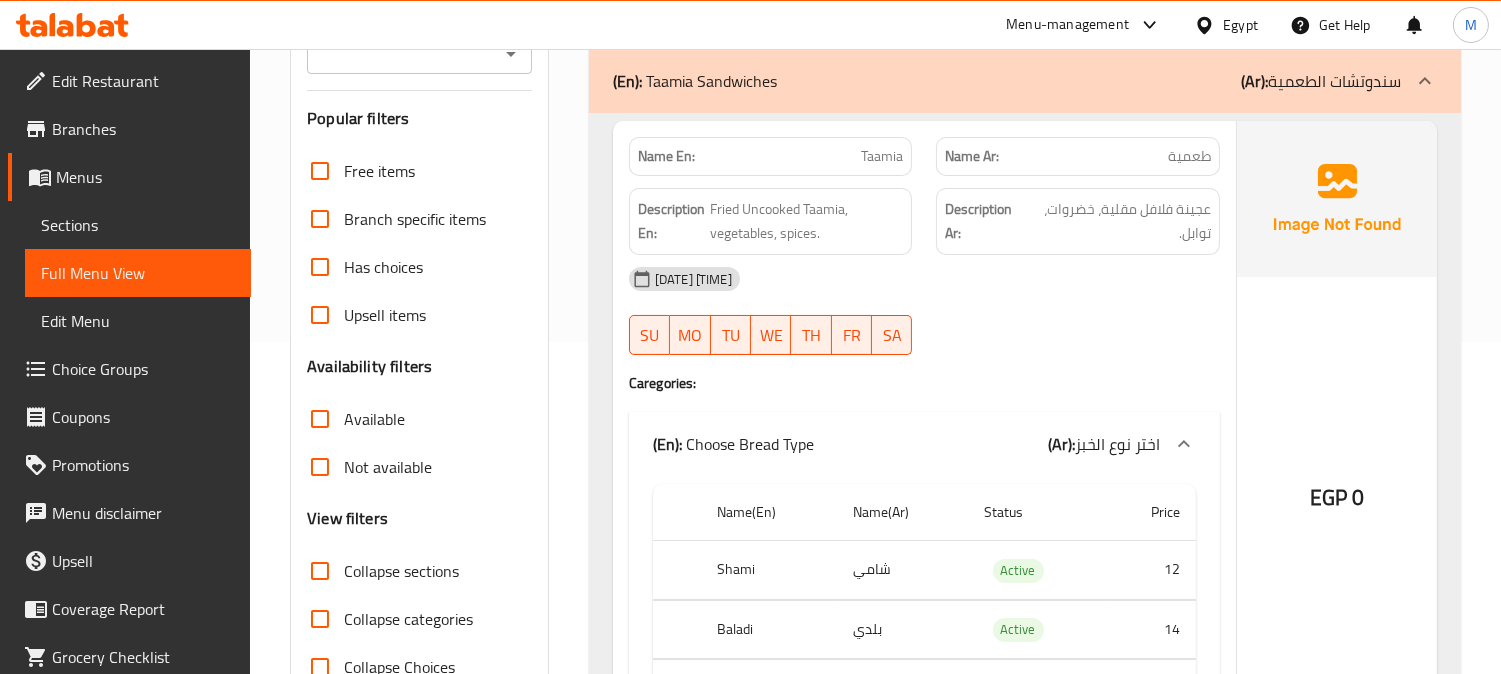 scroll, scrollTop: 333, scrollLeft: 0, axis: vertical 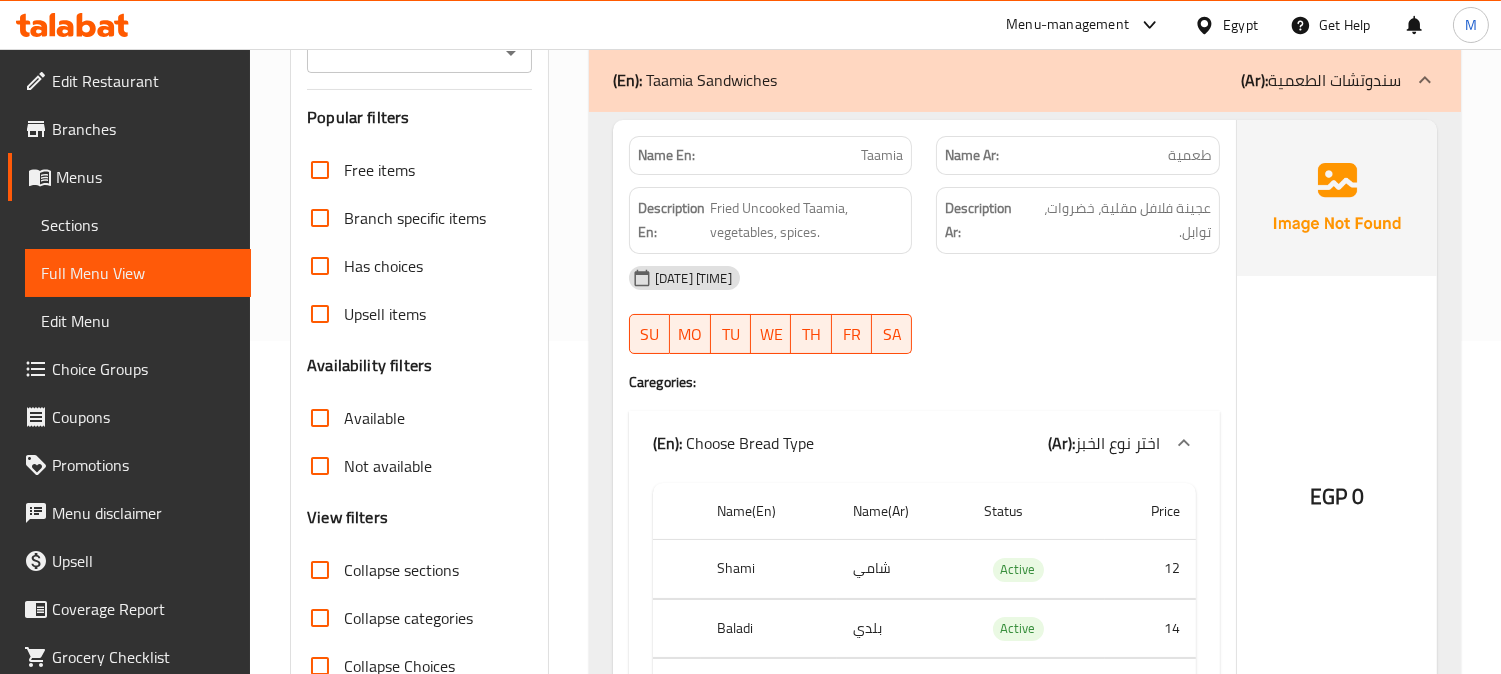 click on "(En):   Foul Sandwiches (Ar): سندوتشات الفول Name En: Foul omelette Sandwich Name Ar: ساندويتش أومليت فول Description En: Description Ar: [DATE] [TIME] SU MO TU WE TH FR SA Caregories: (En):   Your choice of: (Ar): اختيارك من: Name(En) Name(Ar) Status Price Shami Bread عيش شامي Active 24 Baladi Bread عيش بلدي Active 26 Fino Bread عيش فينو Active 31 EGP 0 Name En: Foul Sandwich Name Ar: ساندويتش فول Description En: Foul, oil, tomatoes, pepper, spices. Description Ar: فول، زيت، طماطم، فلفل، توابل. [DATE] [TIME] SU MO TU WE TH FR SA Caregories: (En):   Choose Bread Type (Ar): اختر نوع الخبز Name(En) Name(Ar) Status Price Shami شامي Active 12 Baladi بلدي Active 14 Fino فينو Active 18 EGP 0 Name En: Am Bashandi Foul Sandwich Name Ar: ساندويتش فول عم بشندي Description En: Foul, tomatoes, onion, parsley, garlic, oil. Description Ar: [DATE] [TIME] SU MO TU WE TH FR" at bounding box center [1025, 31874] 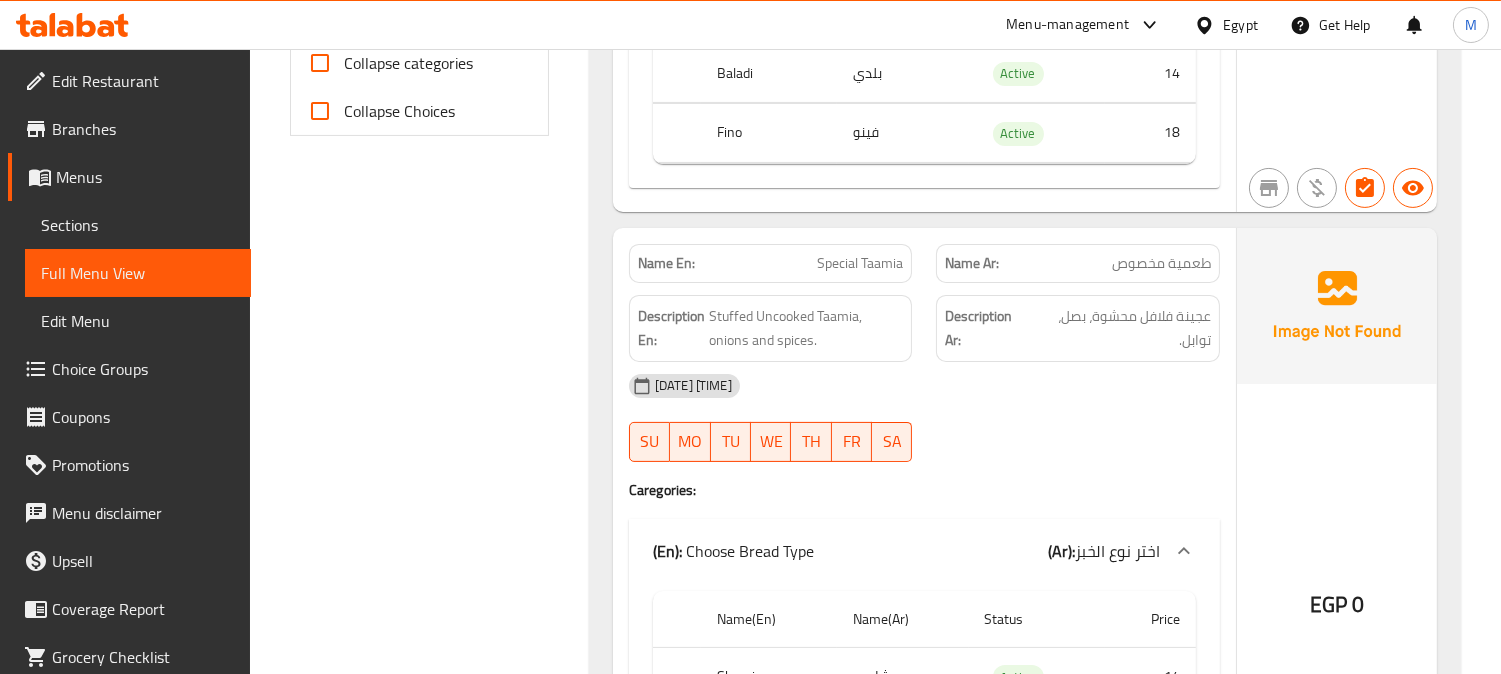scroll, scrollTop: 333, scrollLeft: 0, axis: vertical 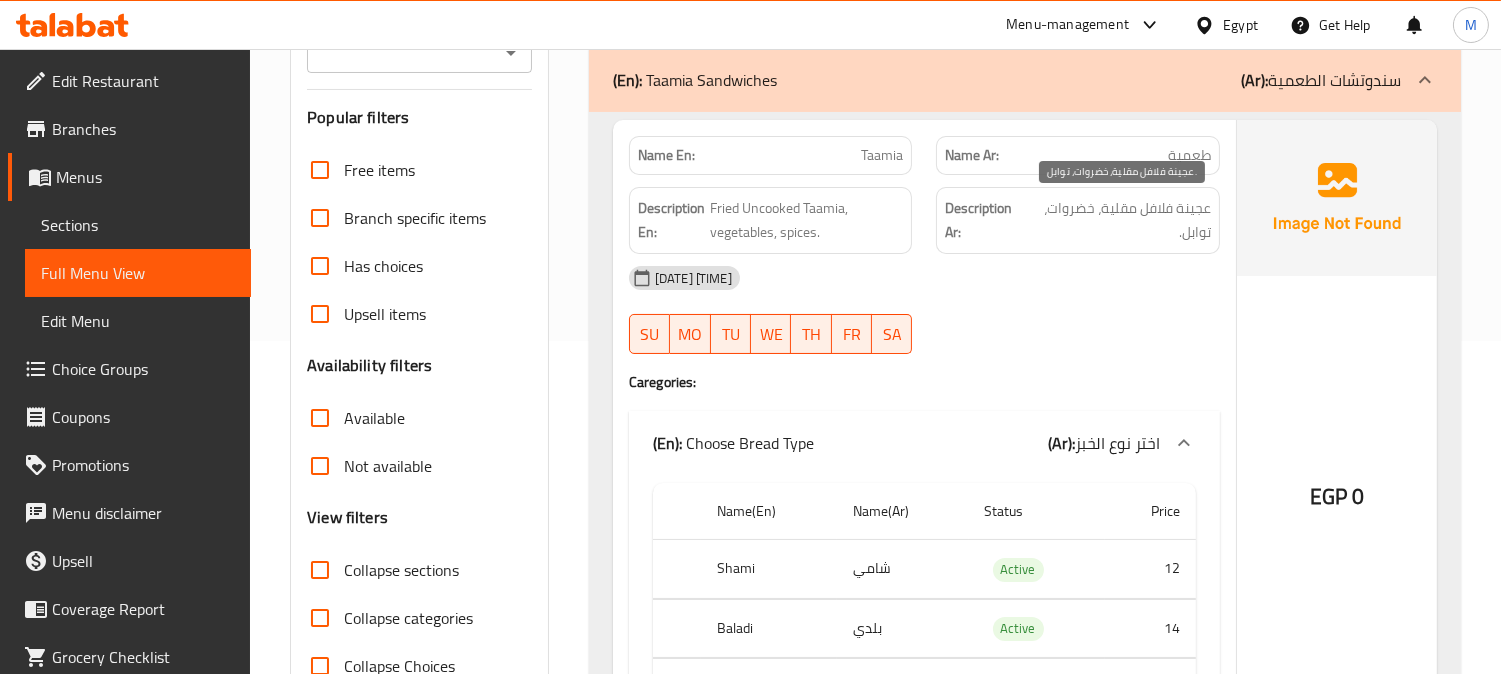click on "عجينة فلافل مقلية، خضروات، توابل." at bounding box center (1119, 220) 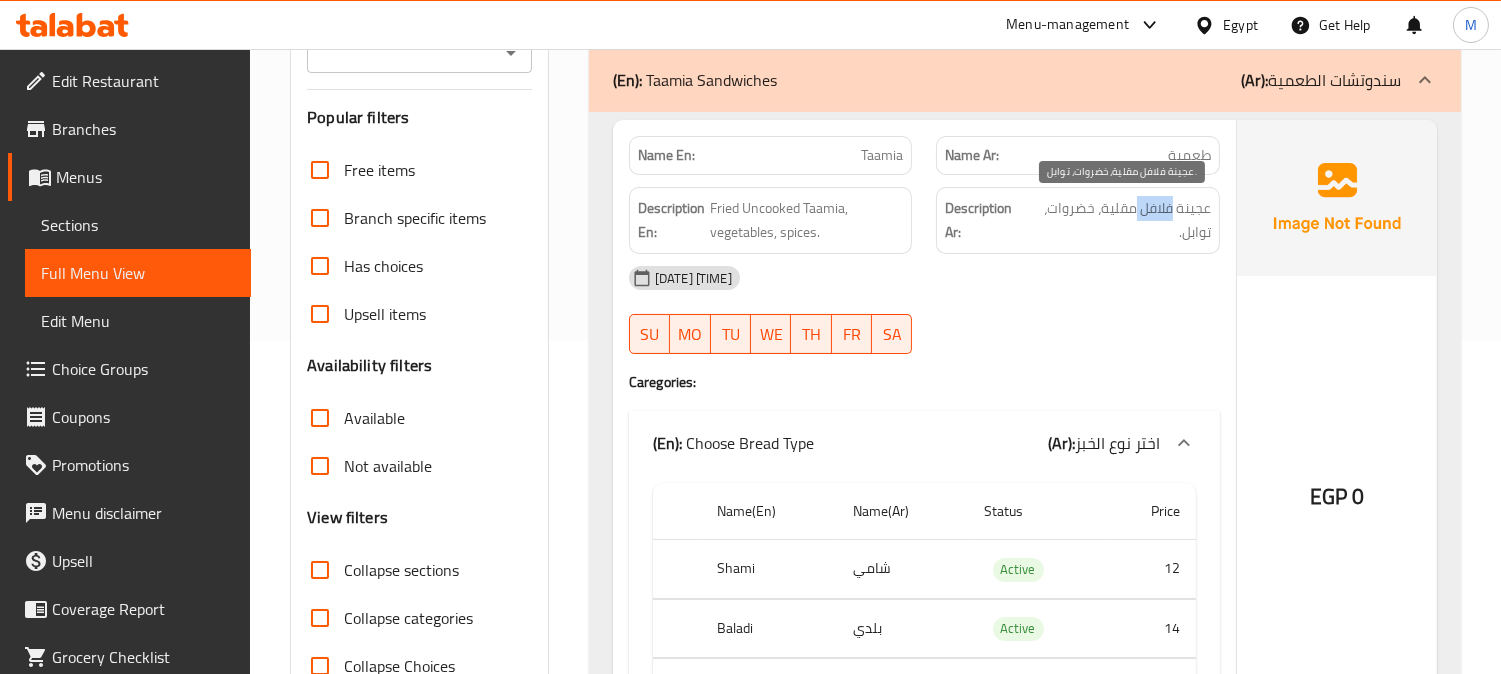 click on "عجينة فلافل مقلية، خضروات، توابل." at bounding box center (1119, 220) 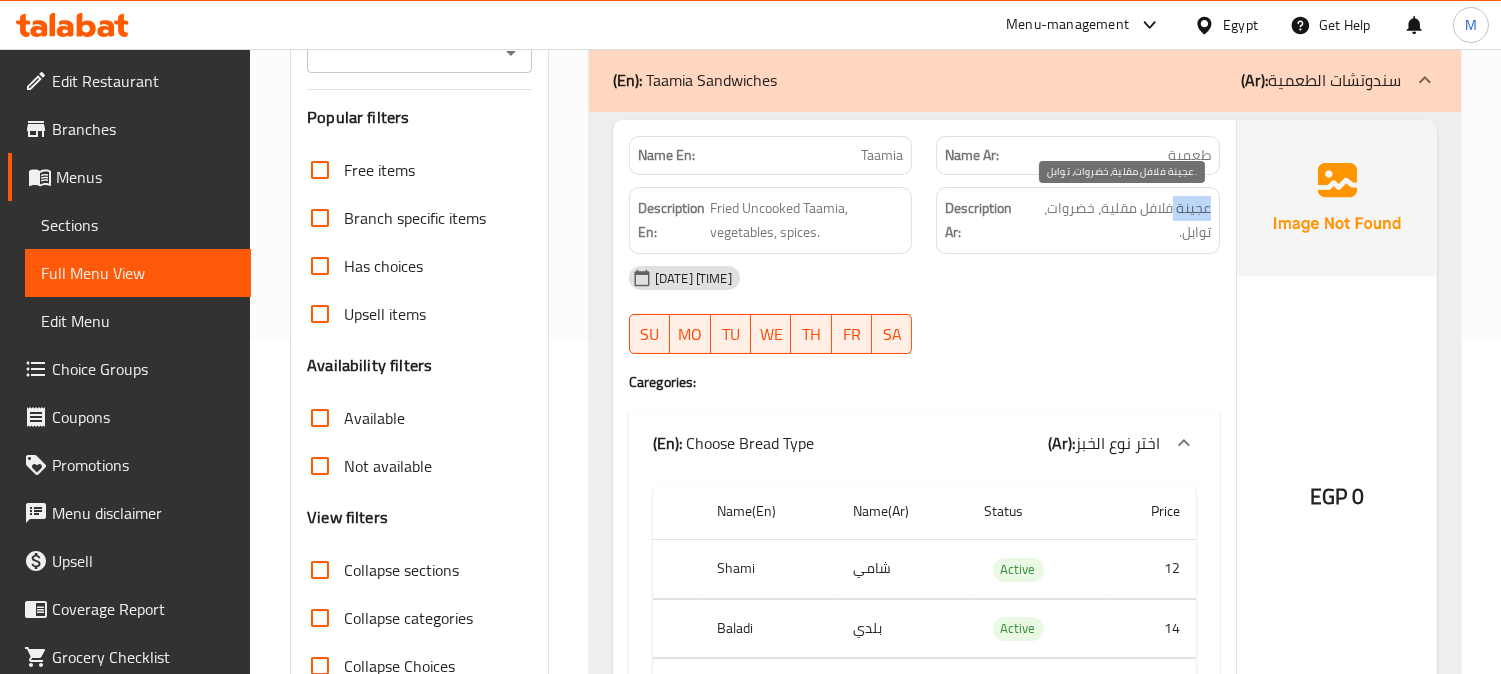 click on "عجينة فلافل مقلية، خضروات، توابل." at bounding box center [1119, 220] 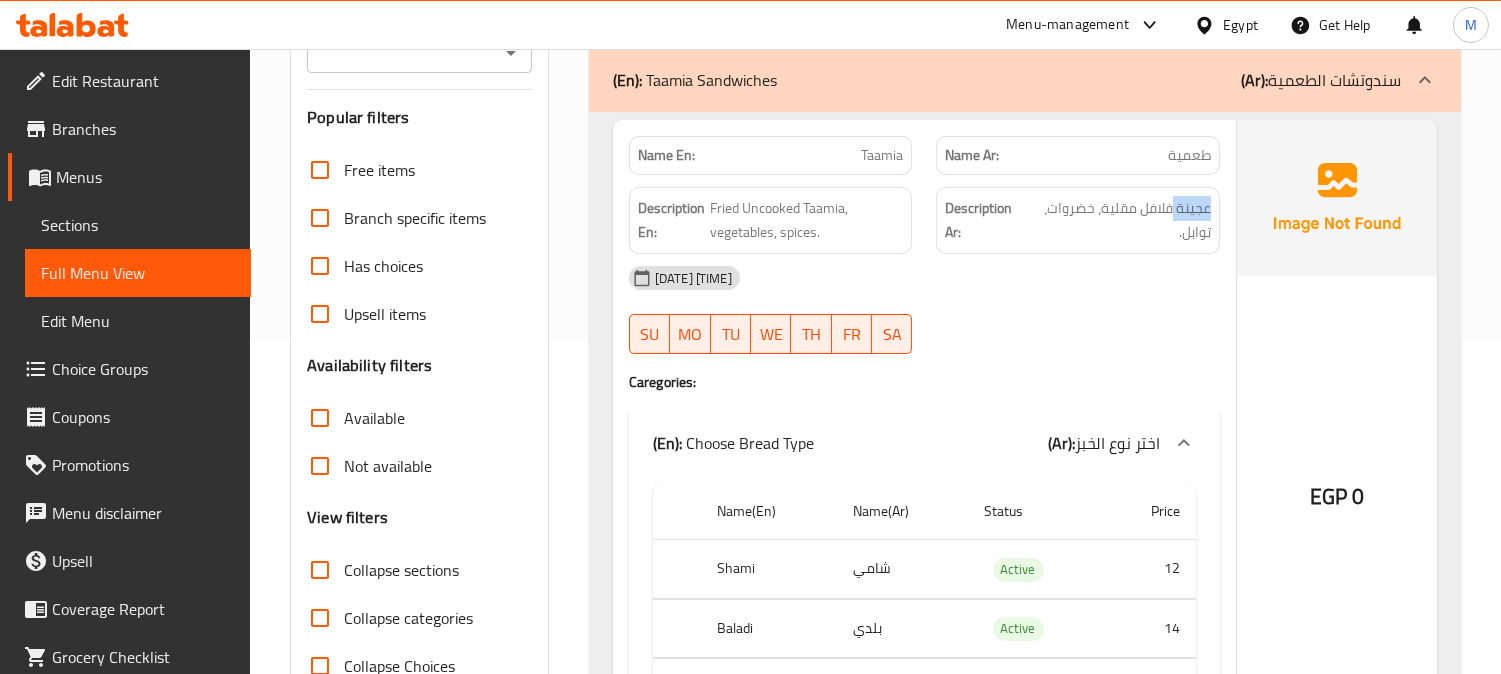 click on "Filter Branches Branches Popular filters Free items Branch specific items Has choices Upsell items Availability filters Available Not available View filters Collapse sections Collapse categories Collapse Choices" at bounding box center (427, 31874) 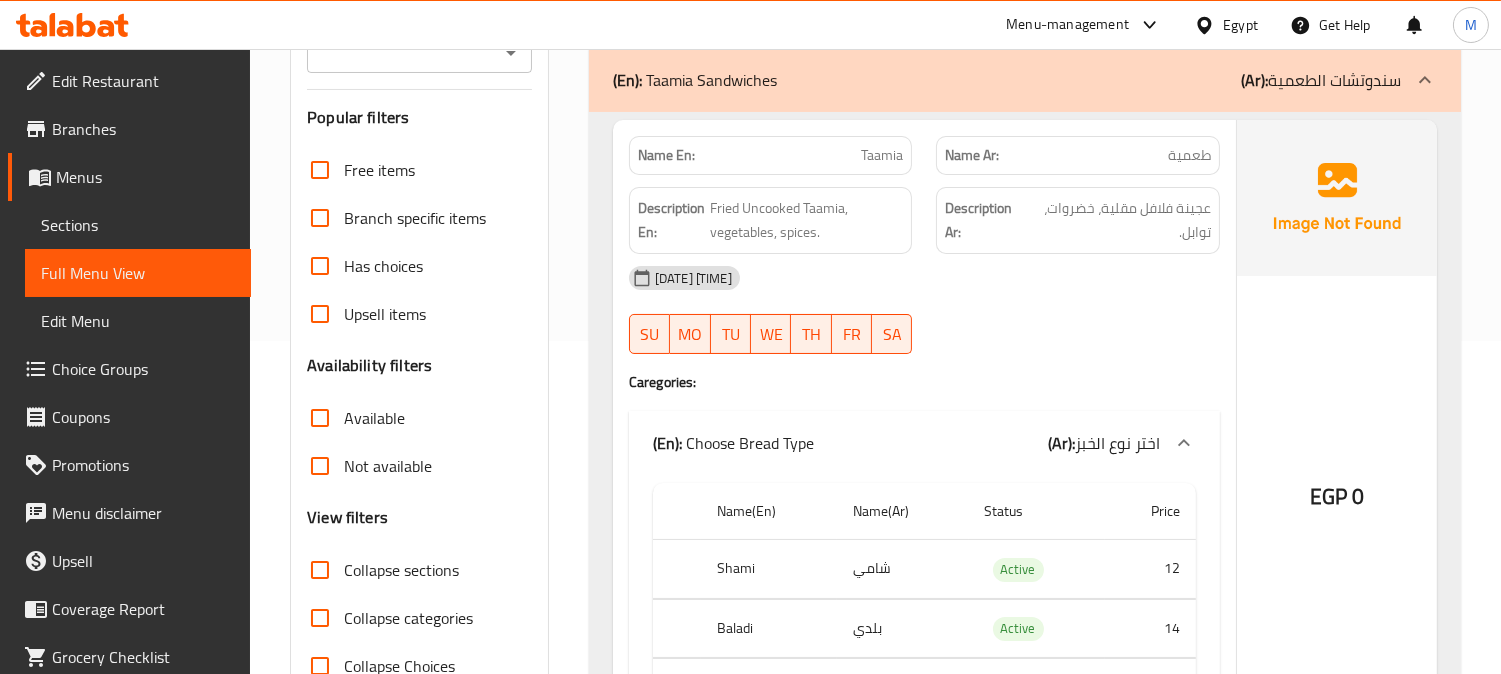 click on "(En):   Foul Sandwiches (Ar): سندوتشات الفول Name En: Foul omelette Sandwich Name Ar: ساندويتش أومليت فول Description En: Description Ar: [DATE] [TIME] SU MO TU WE TH FR SA Caregories: (En):   Your choice of: (Ar): اختيارك من: Name(En) Name(Ar) Status Price Shami Bread عيش شامي Active 24 Baladi Bread عيش بلدي Active 26 Fino Bread عيش فينو Active 31 EGP 0 Name En: Foul Sandwich Name Ar: ساندويتش فول Description En: Foul, oil, tomatoes, pepper, spices. Description Ar: فول، زيت، طماطم، فلفل، توابل. [DATE] [TIME] SU MO TU WE TH FR SA Caregories: (En):   Choose Bread Type (Ar): اختر نوع الخبز Name(En) Name(Ar) Status Price Shami شامي Active 12 Baladi بلدي Active 14 Fino فينو Active 18 EGP 0 Name En: Am Bashandi Foul Sandwich Name Ar: ساندويتش فول عم بشندي Description En: Foul, tomatoes, onion, parsley, garlic, oil. Description Ar: [DATE] [TIME] SU MO TU WE TH FR" at bounding box center (1025, 31874) 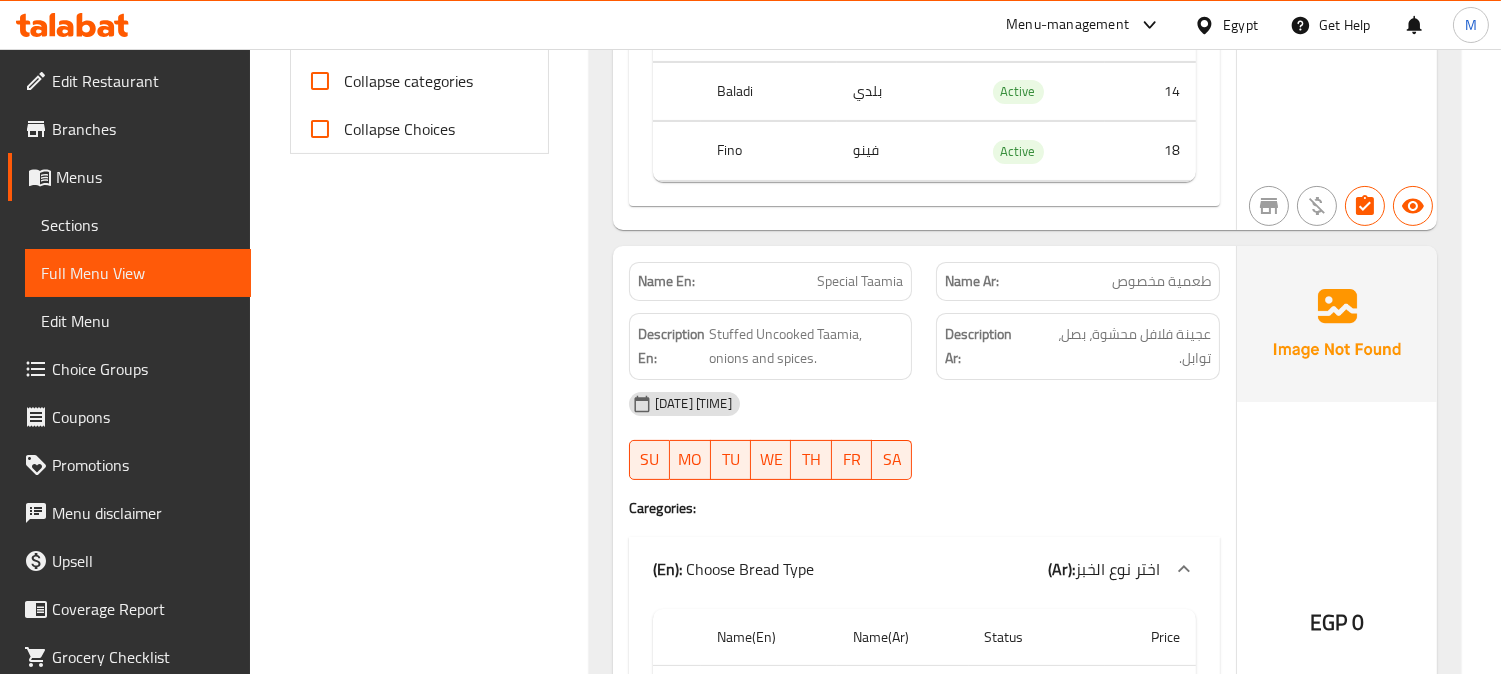 scroll, scrollTop: 888, scrollLeft: 0, axis: vertical 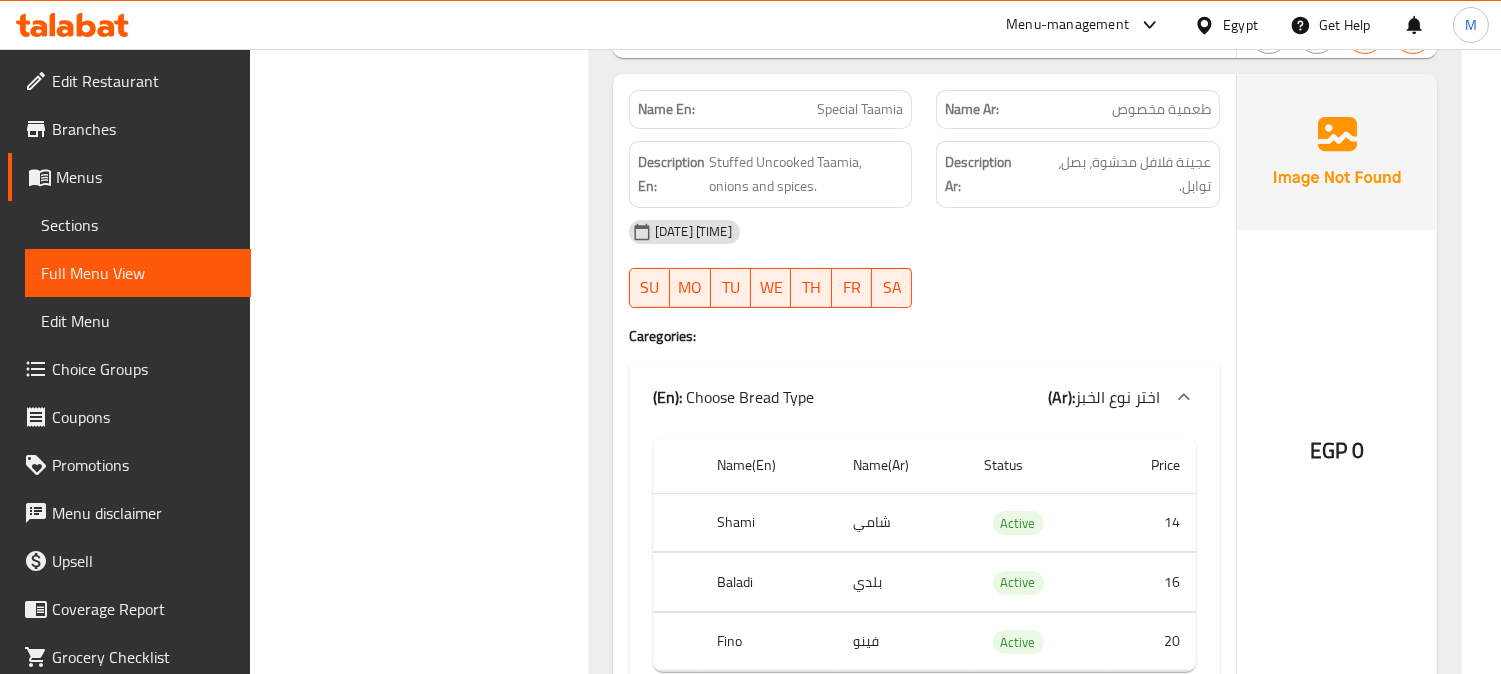 click on "Filter Branches Branches Popular filters Free items Branch specific items Has choices Upsell items Availability filters Available Not available View filters Collapse sections Collapse categories Collapse Choices" at bounding box center [427, 31165] 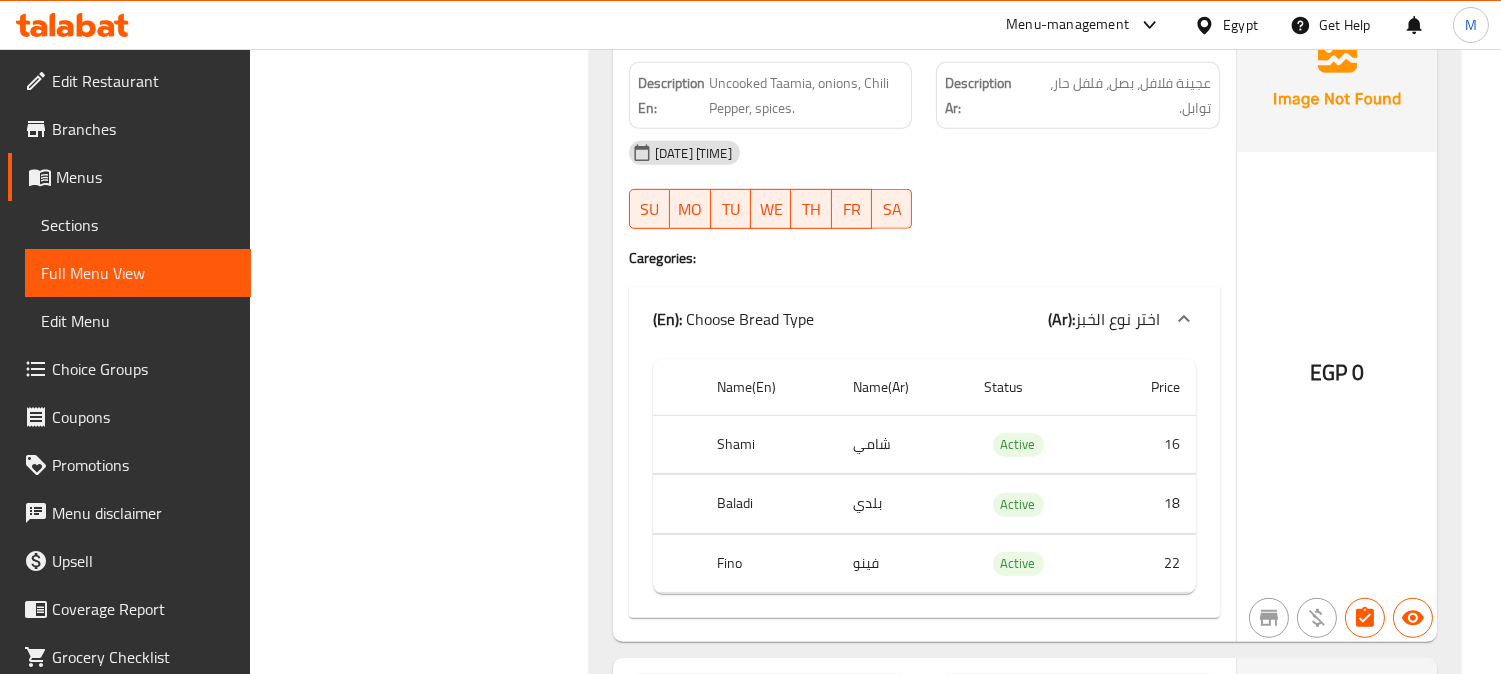 scroll, scrollTop: 2375, scrollLeft: 0, axis: vertical 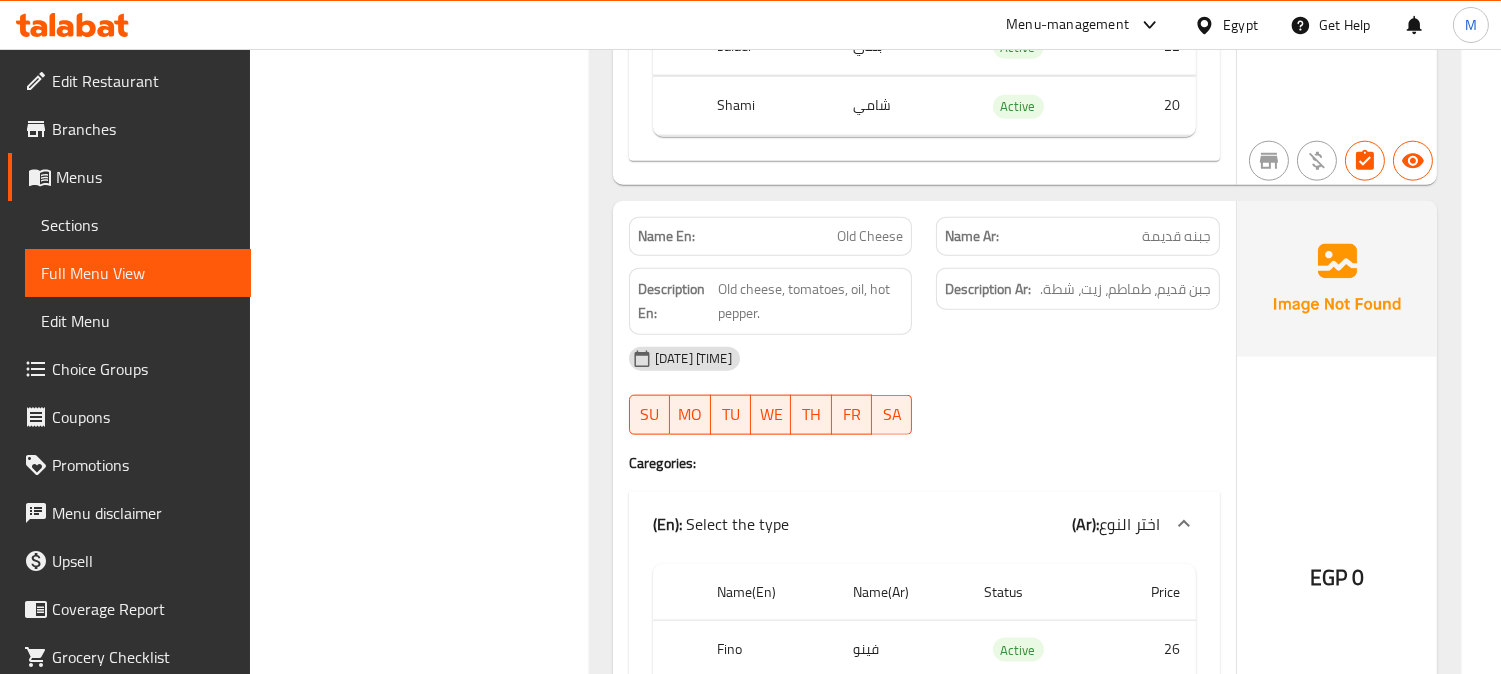 click on "Old Cheese" at bounding box center [837, -12346] 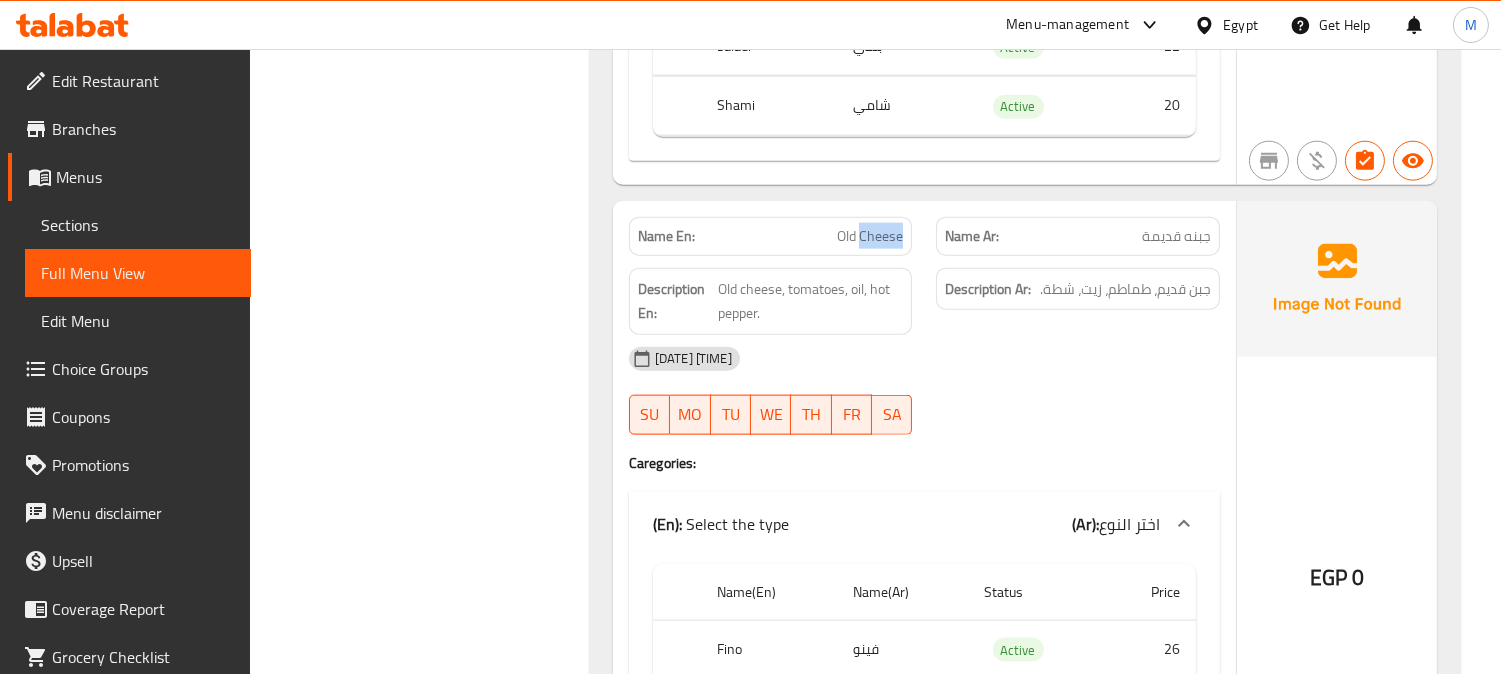 click on "Old Cheese" at bounding box center [837, -12346] 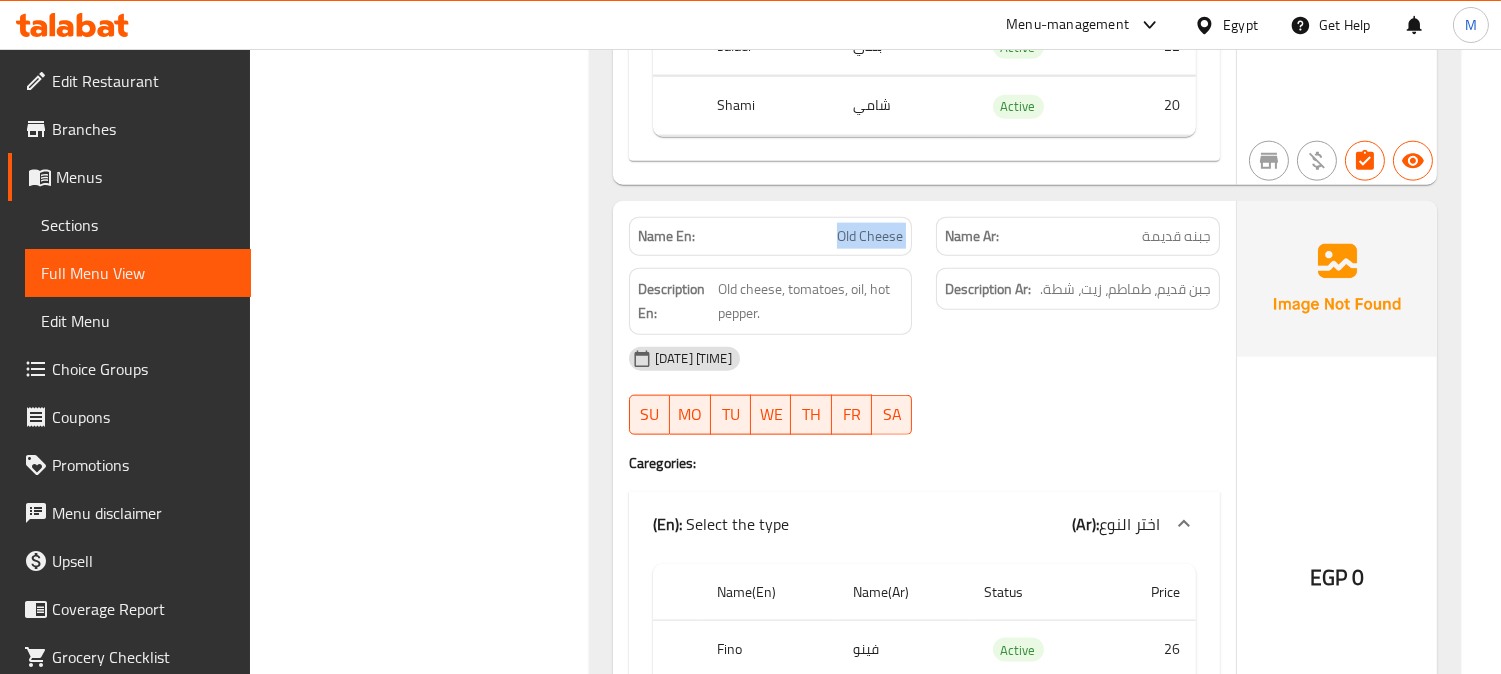 click on "Old Cheese" at bounding box center (837, -12346) 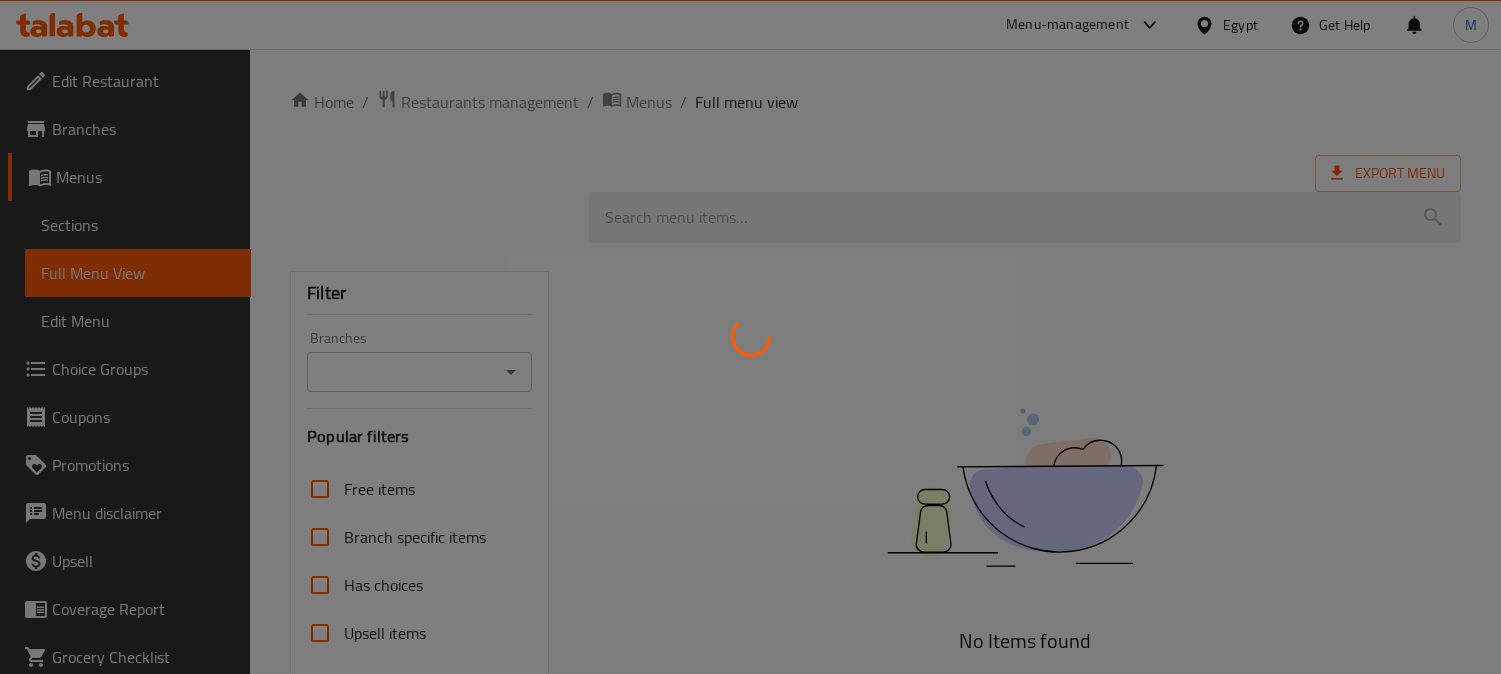 scroll, scrollTop: 0, scrollLeft: 0, axis: both 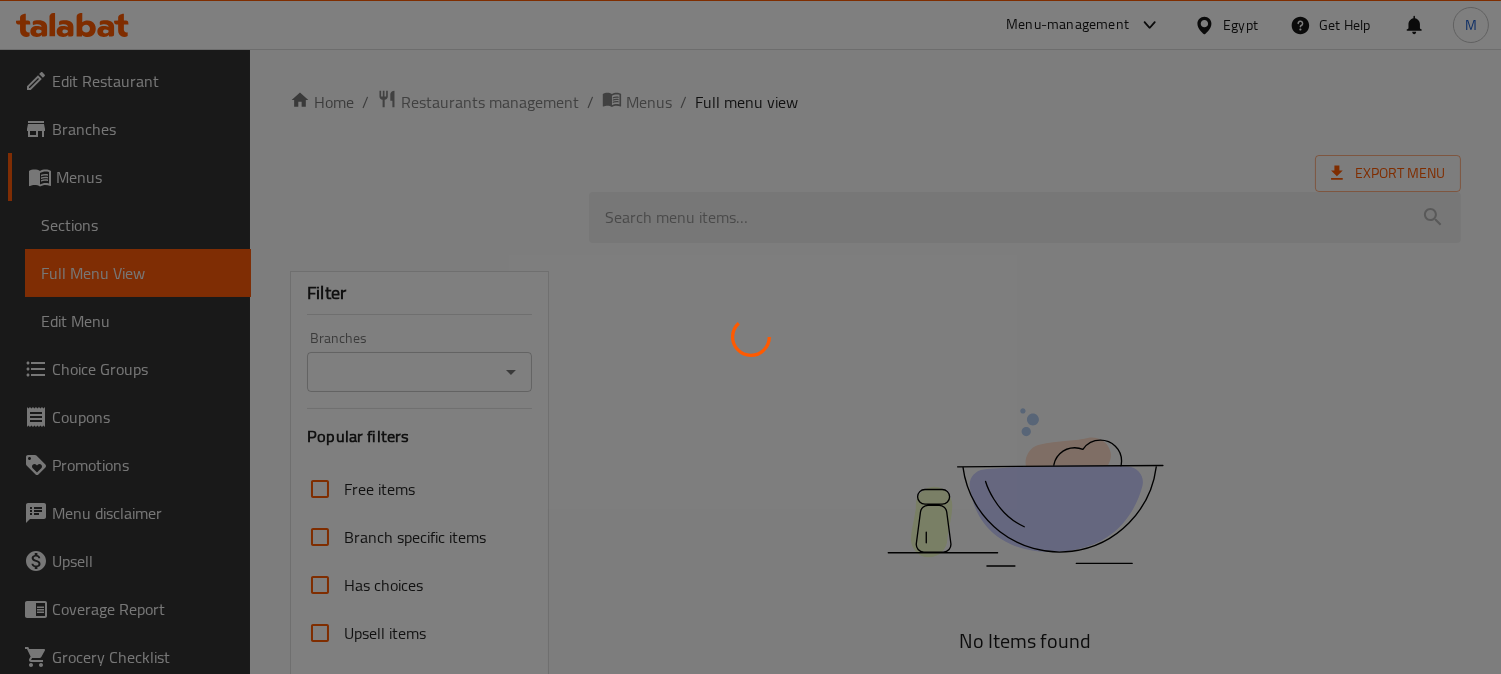 click at bounding box center [750, 337] 